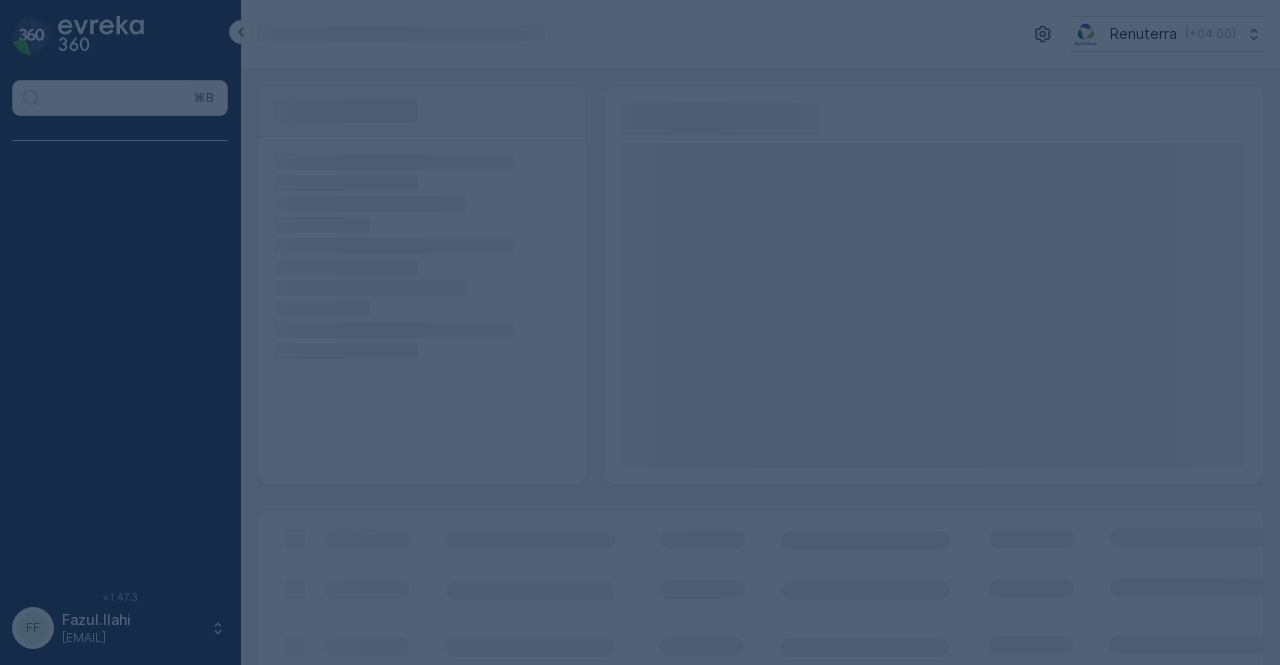 scroll, scrollTop: 0, scrollLeft: 0, axis: both 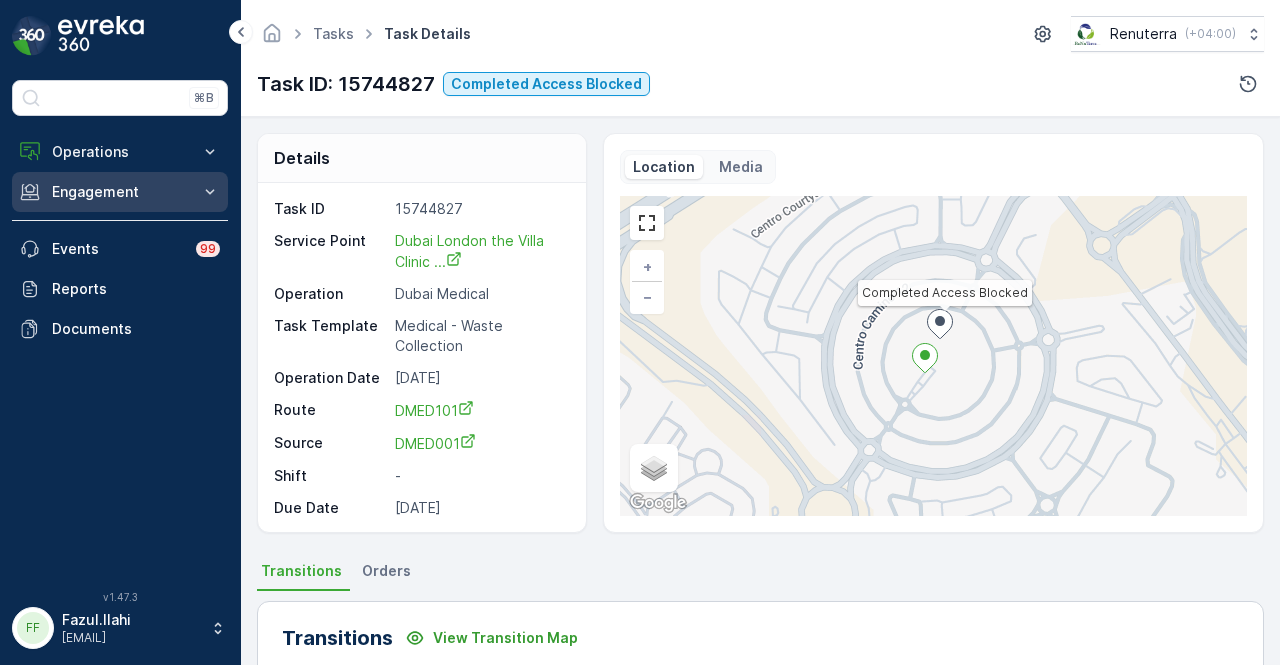 click on "Engagement" at bounding box center (120, 192) 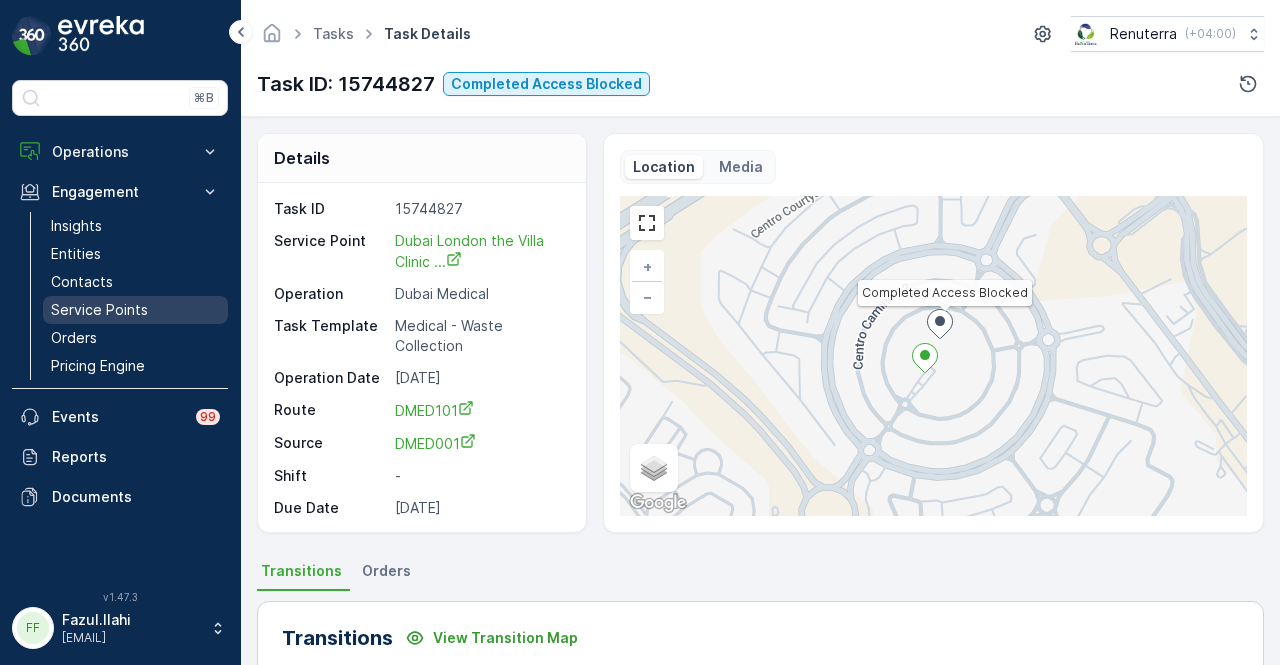 click on "Service Points" at bounding box center (99, 310) 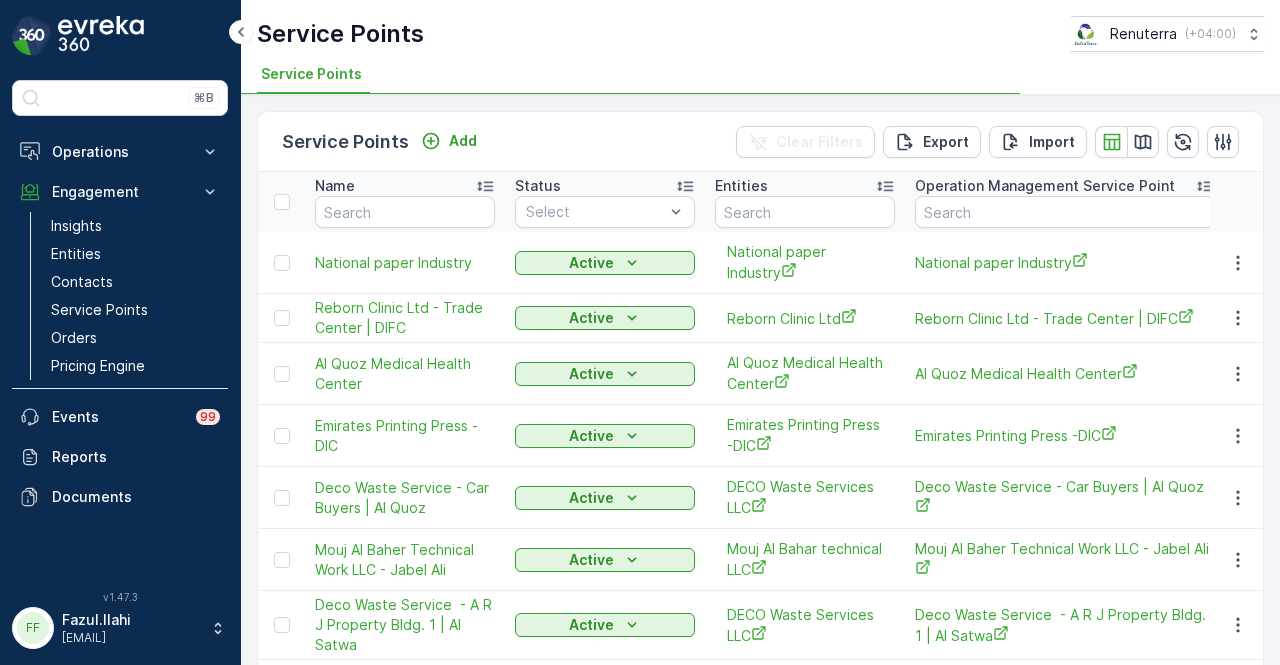 click at bounding box center (405, 212) 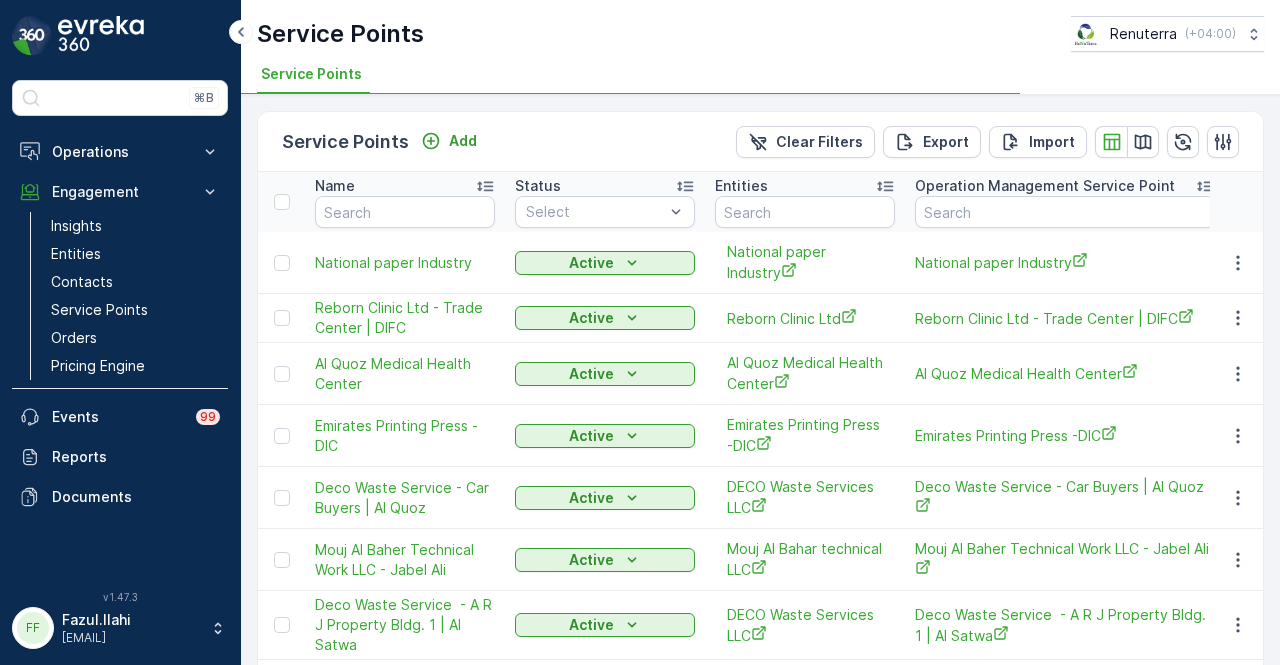 type on "roto" 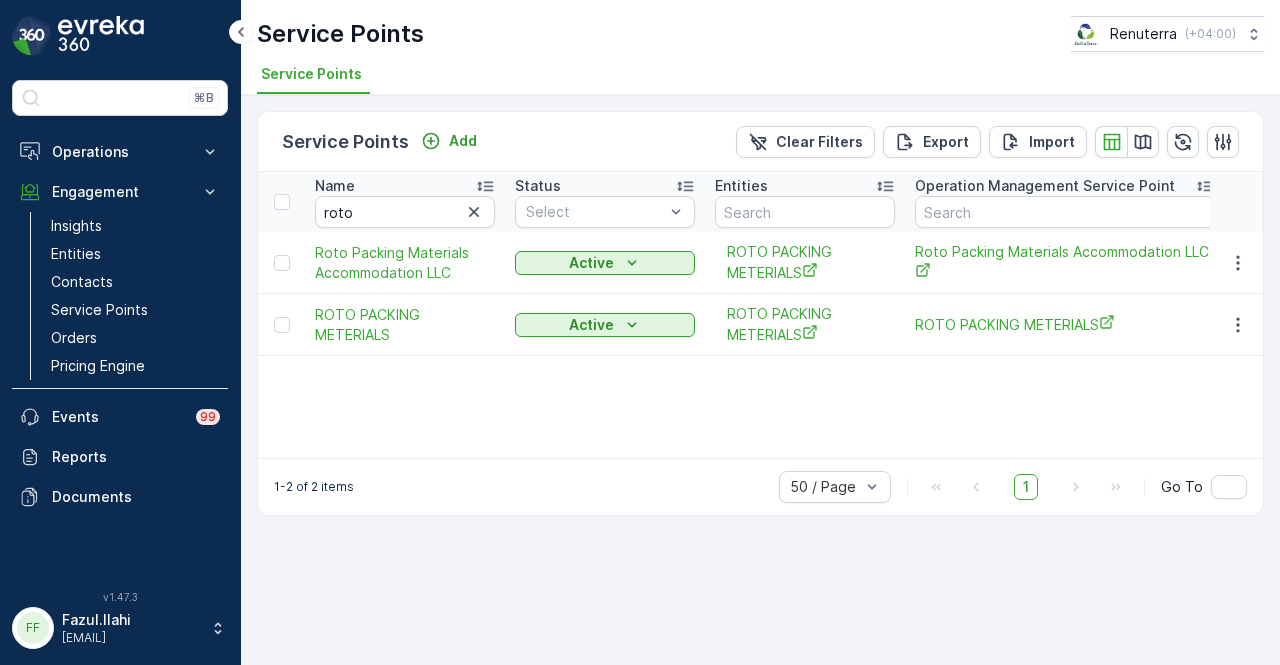 click on "Name roto Status Select Entities Operation Management Service Point Address Order Settings Select Dynamics SP ID Trade License Number VAT Number Creation Time - Last Update Time - Roto Packing Materials Accommodation LLC Active ROTO PACKING METERIALS Roto Packing Materials Accommodation LLC All Types Selected - - - 17.03.2025 15:02 17.03.2025 15:02 ROTO PACKING METERIALS Active ROTO PACKING METERIALS ROTO PACKING METERIALS All Types Selected - - - 28.02.2025 13:05 28.02.2025 13:05" at bounding box center (760, 315) 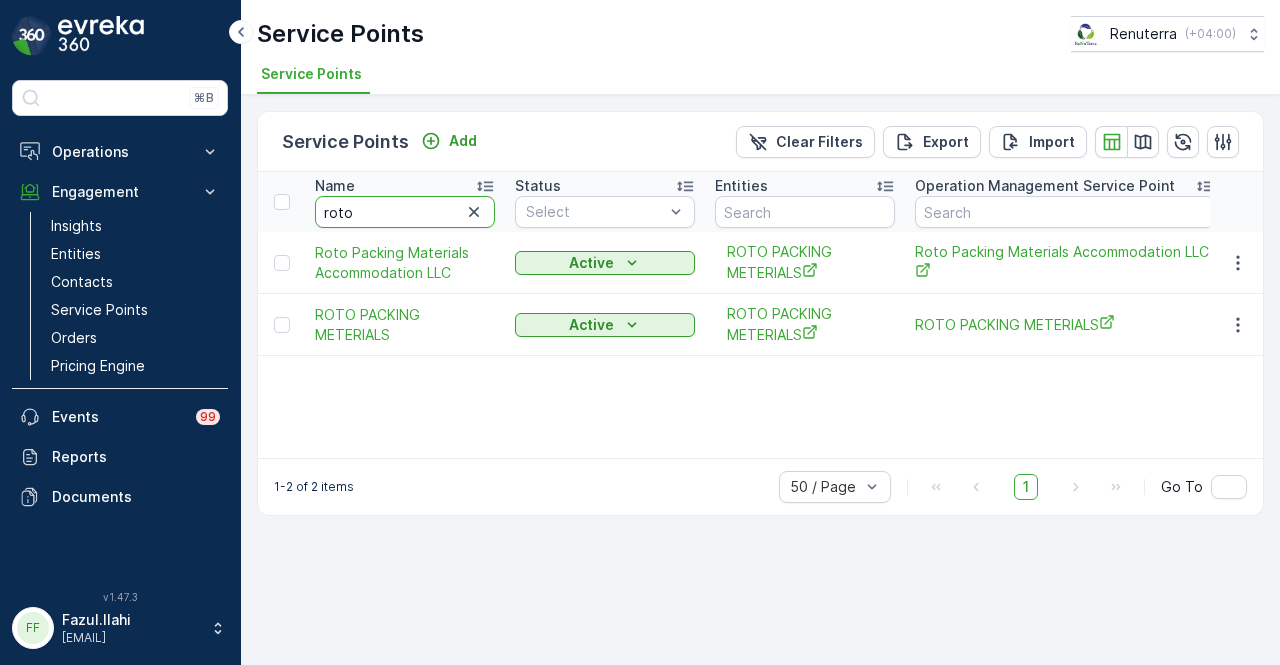 click on "roto" at bounding box center (405, 212) 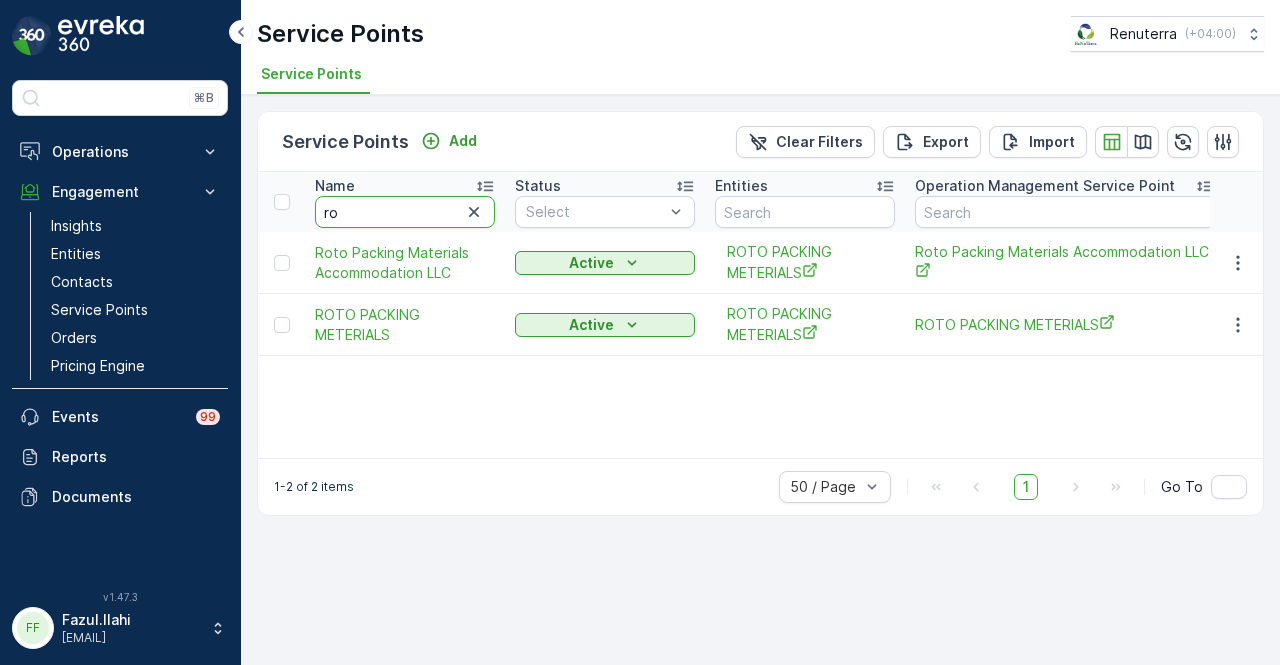 type on "r" 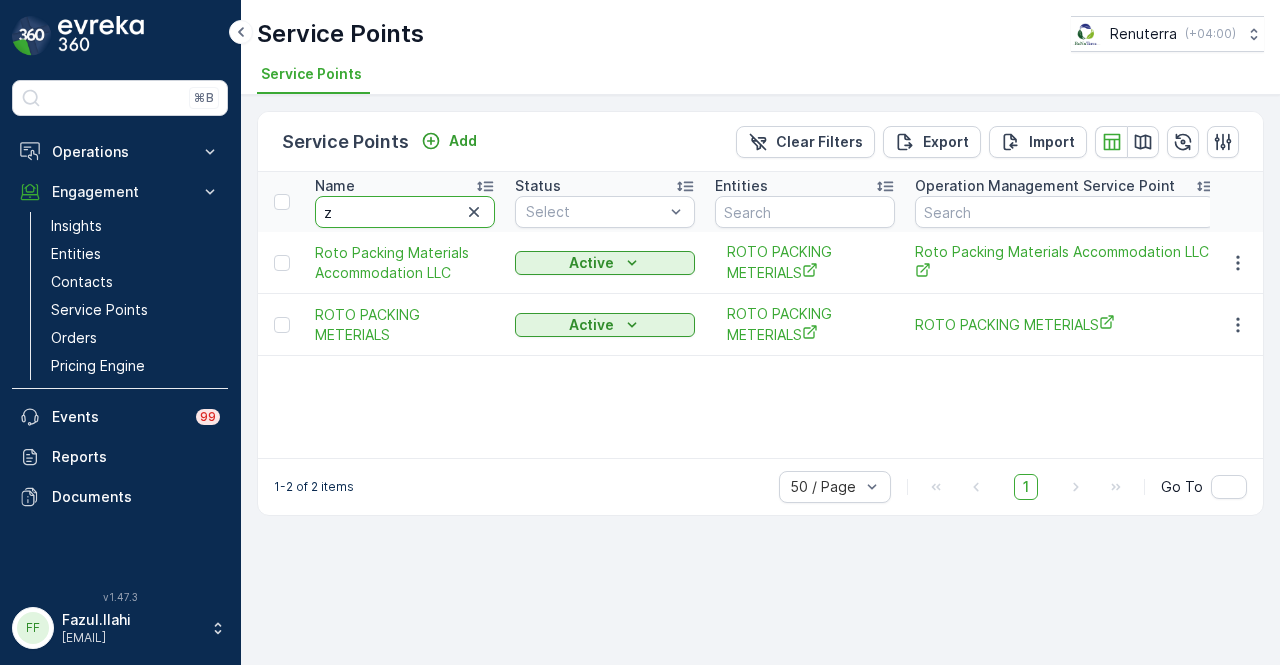 type on "za" 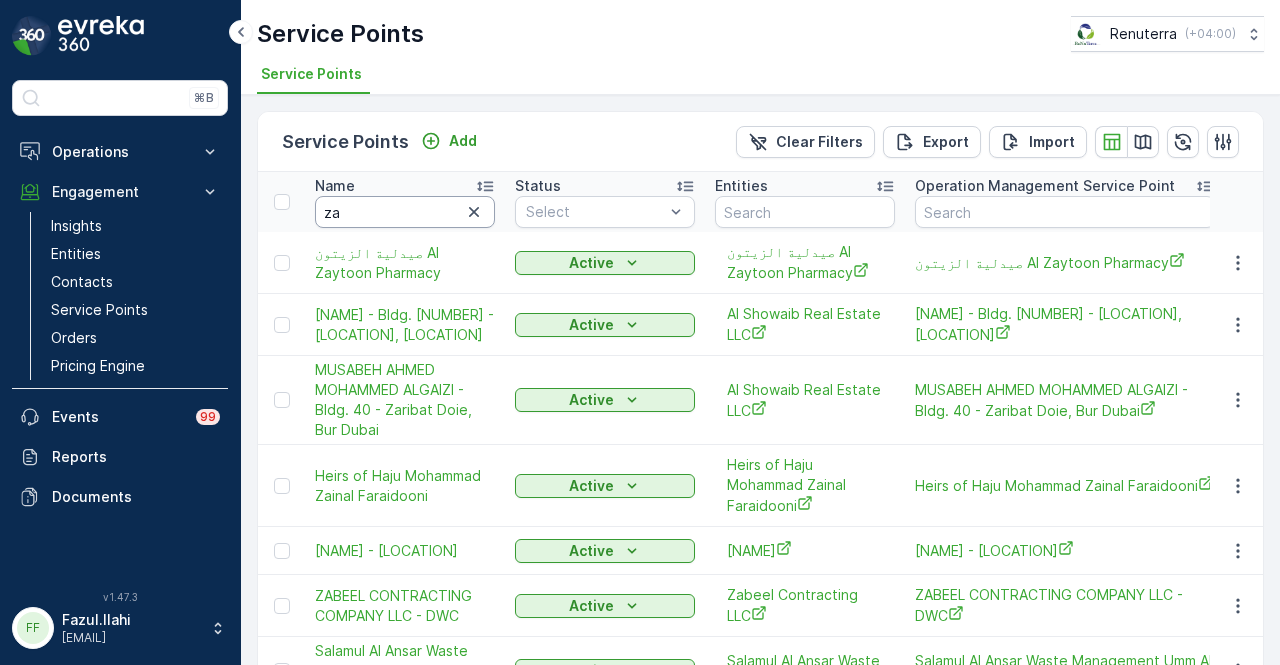 click on "za" at bounding box center (405, 212) 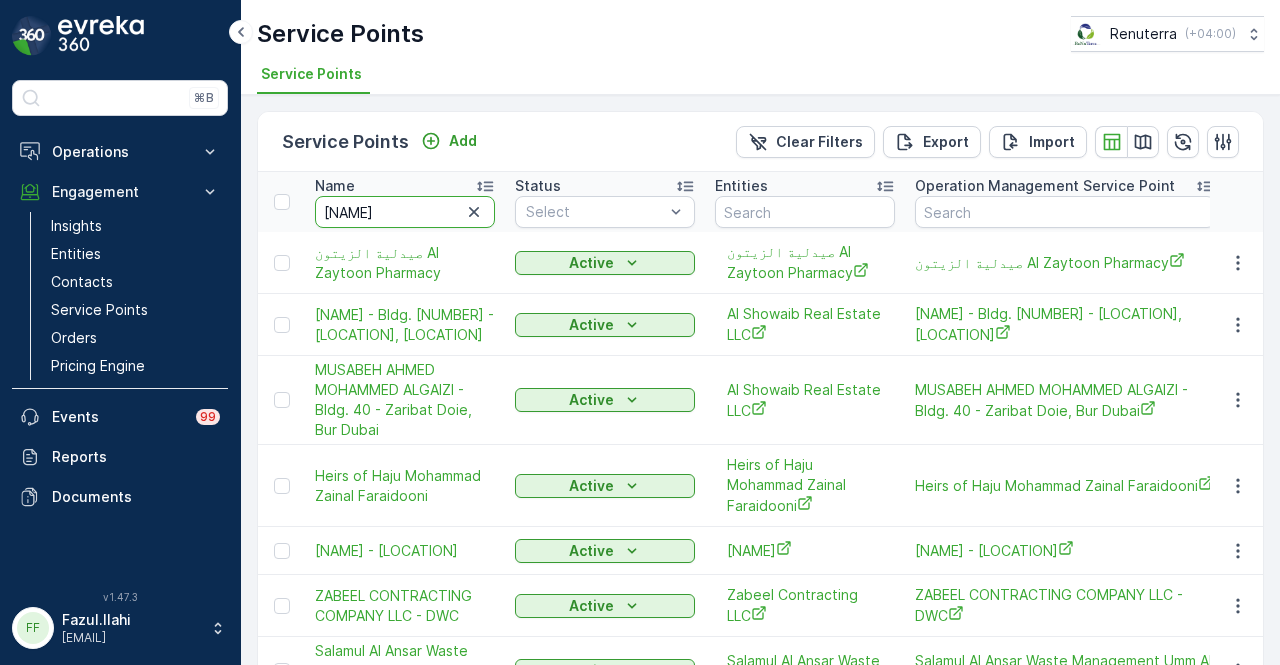 type on "zahrat" 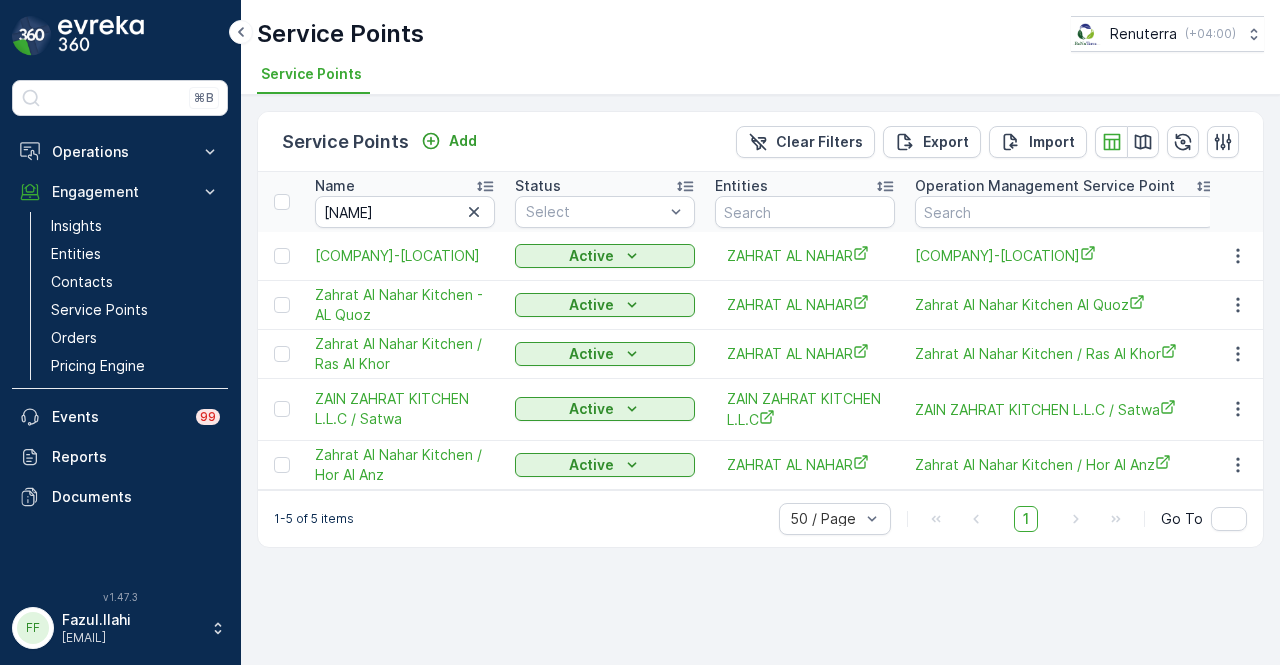 click on "Service Points Add Clear Filters Export Import Name zahrat Status Select Entities Operation Management Service Point Address Order Settings Select Dynamics SP ID Trade License Number VAT Number Creation Time - Last Update Time - Zahrat Al Nahar Kitchen-DIP Active ZAHRAT AL NAHAR Zahrat Al Nahar Kitchen-DIP All Types Selected - - - 14.02.2025 16:03 14.02.2025 16:03 Zahrat Al Nahar Kitchen - AL Quoz Active ZAHRAT AL NAHAR Zahrat Al Nahar Kitchen Al Quoz  All Types Selected - - - 29.11.2024 15:43 03.01.2025 17:19 Zahrat Al Nahar Kitchen / Ras Al Khor Active ZAHRAT AL NAHAR Zahrat Al Nahar Kitchen / Ras Al Khor All Types Selected - - - 19.09.2024 10:26 19.09.2024 10:26 ZAIN ZAHRAT KITCHEN L.L.C / Satwa Active ZAIN ZAHRAT KITCHEN L.L.C ZAIN ZAHRAT KITCHEN L.L.C / Satwa All Types Selected - - - 19.09.2024 10:25 19.09.2024 10:25 Zahrat Al Nahar Kitchen / Hor Al Anz Active ZAHRAT AL NAHAR Zahrat Al Nahar Kitchen / Hor Al Anz All Types Selected - - - 19.09.2024 10:25 19.09.2024 10:25 1-5 of 5 items 50 / Page 1 Go To" at bounding box center (760, 380) 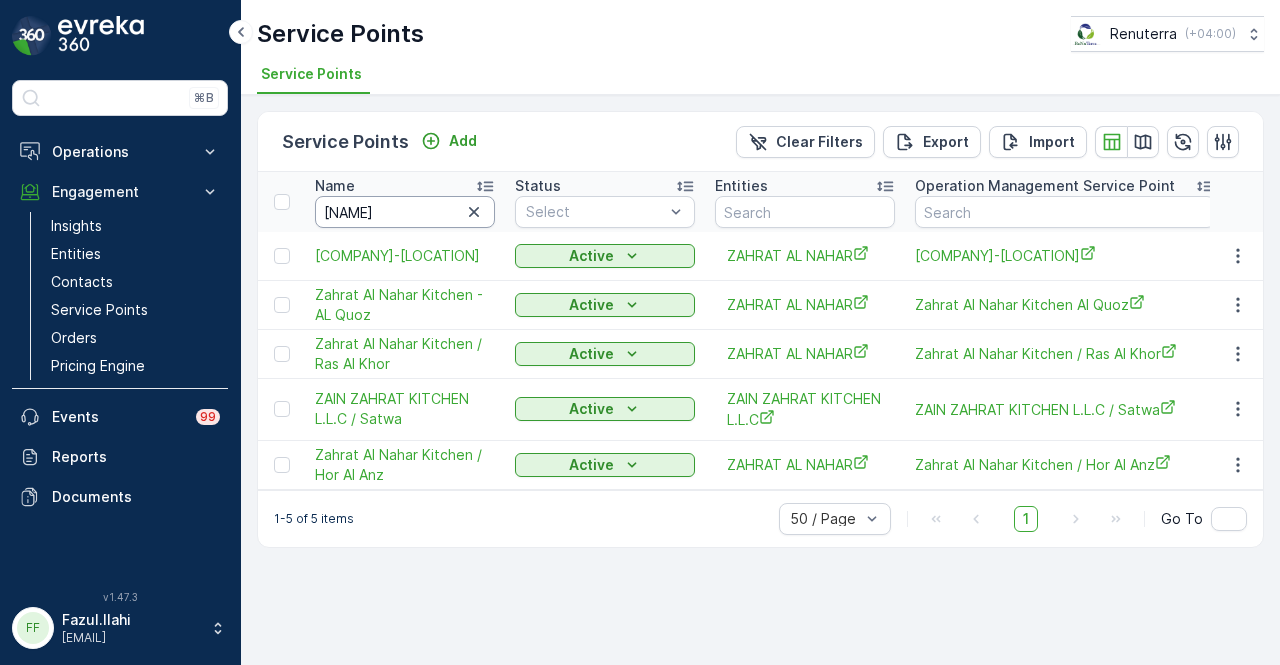 click on "zahrat" at bounding box center [405, 212] 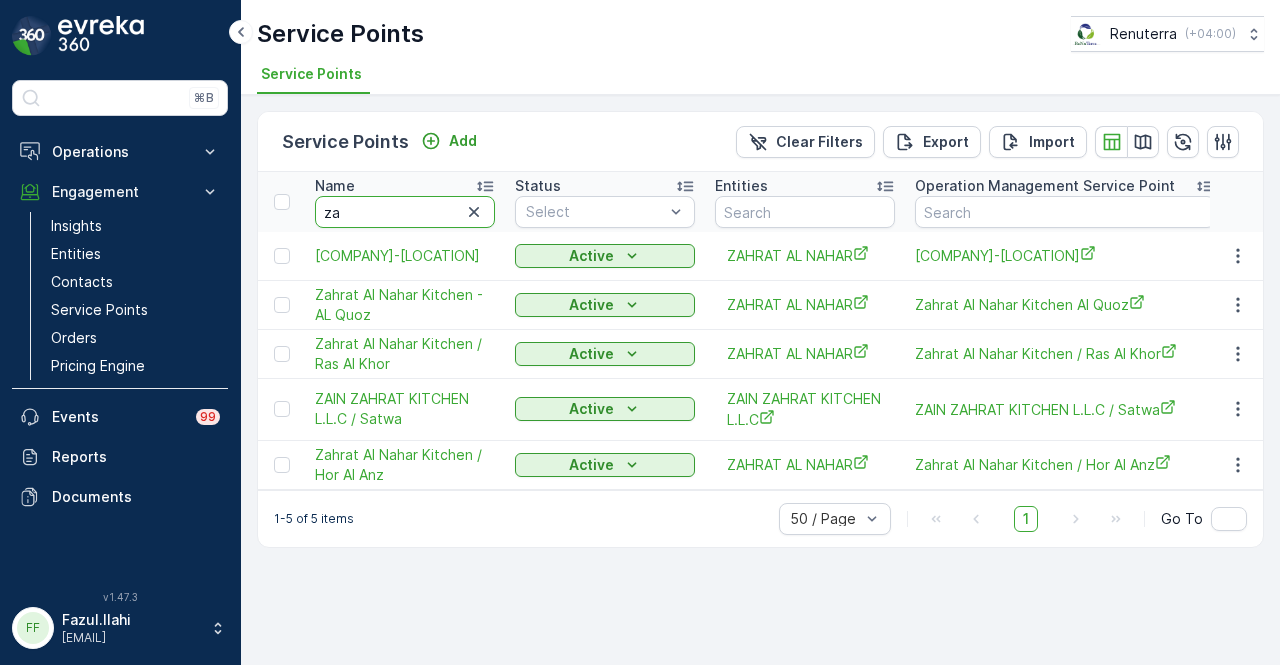 type on "z" 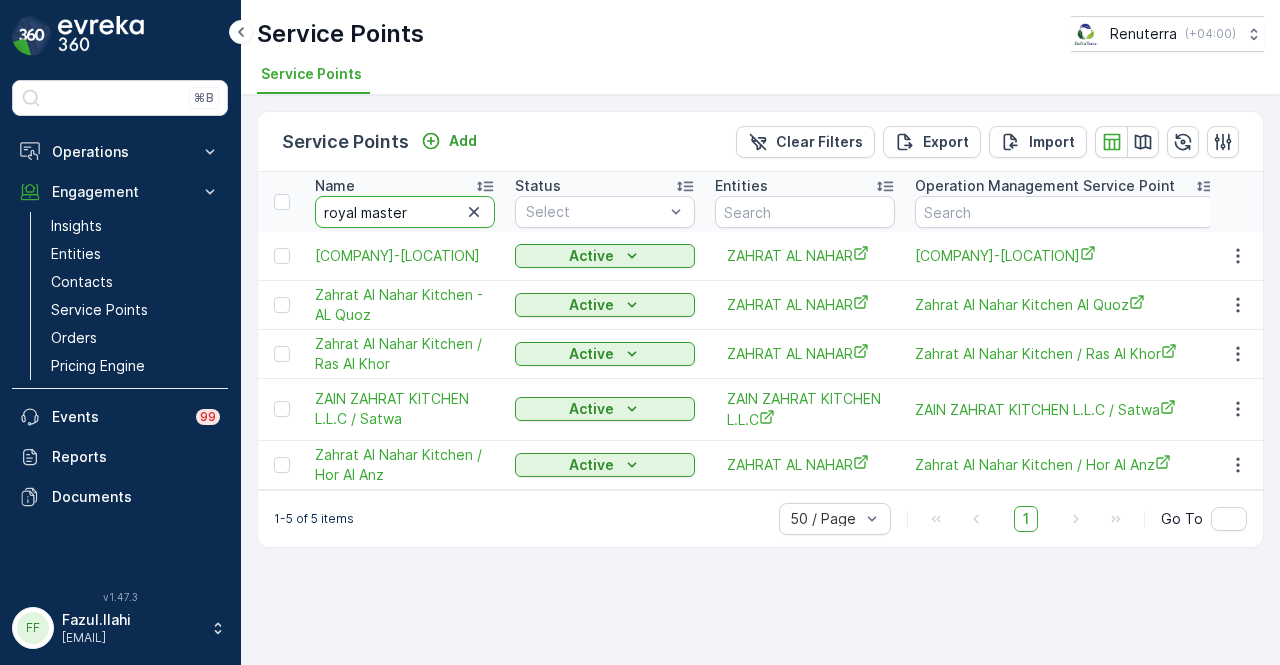 type on "royal master" 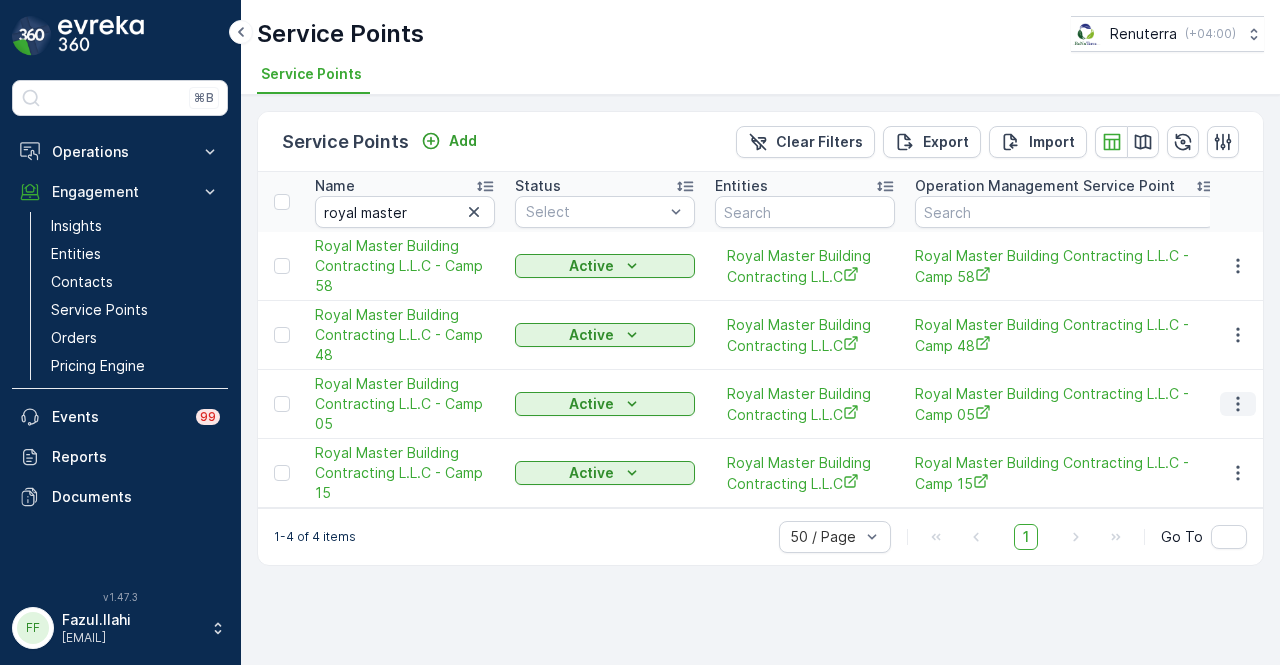click at bounding box center [1238, 404] 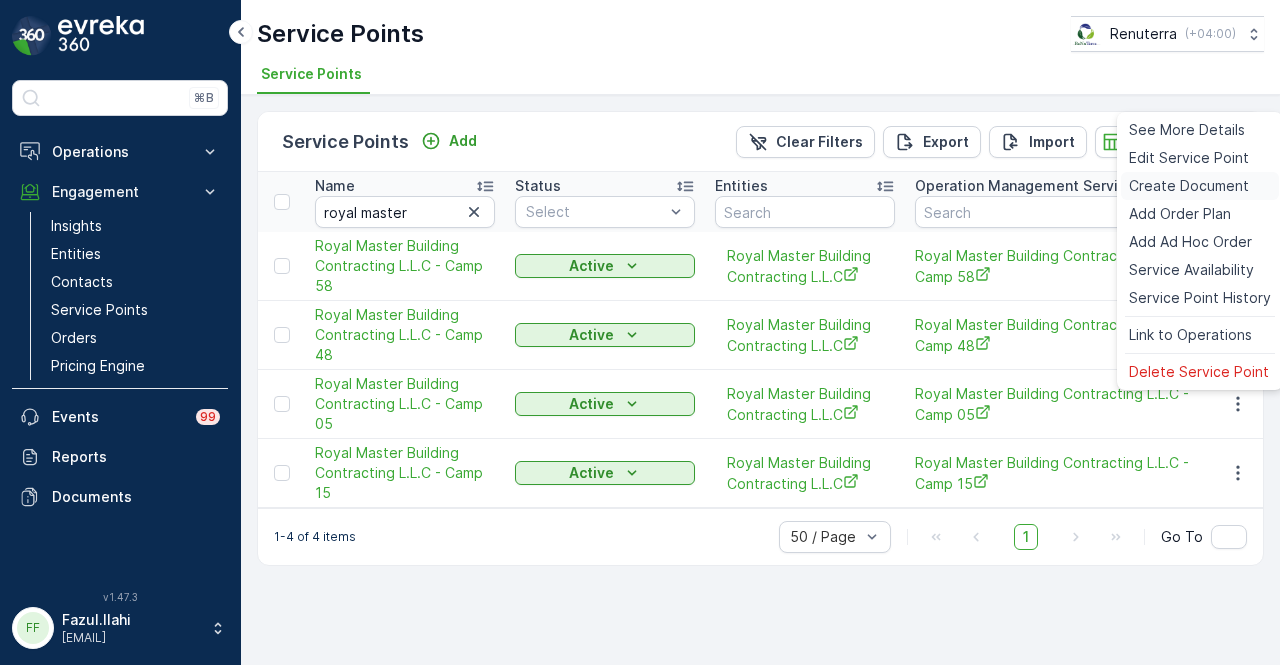 click on "Create Document" at bounding box center [1189, 186] 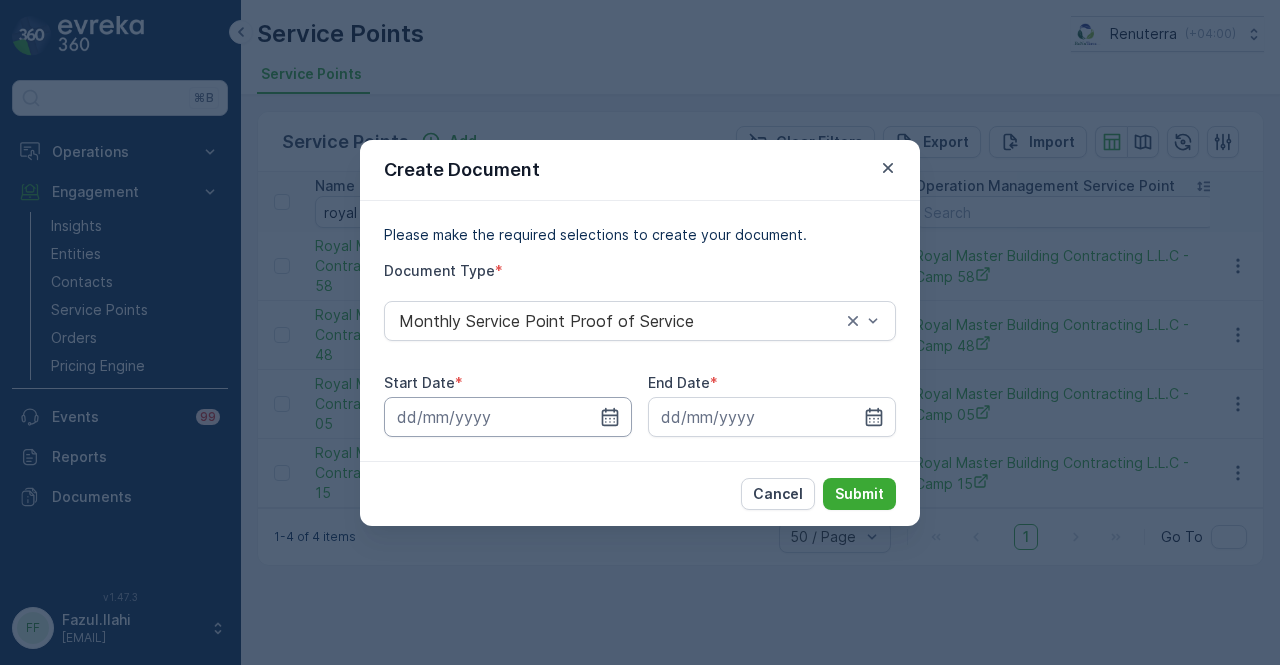 click at bounding box center [508, 417] 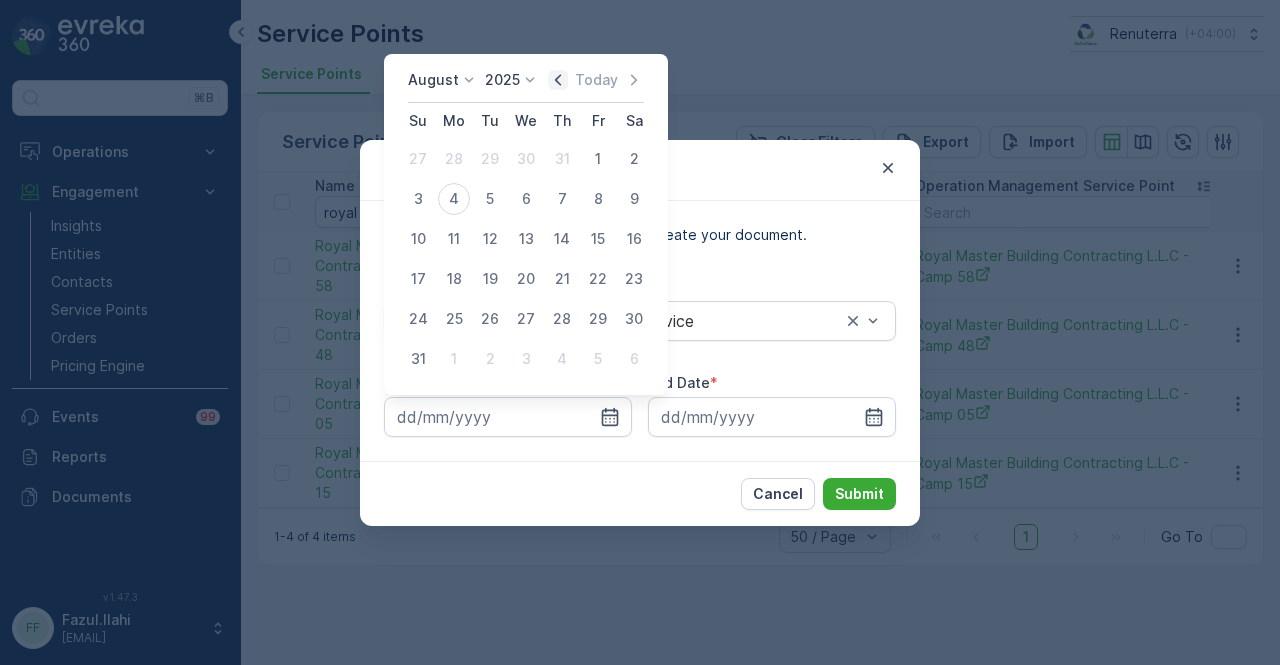 click 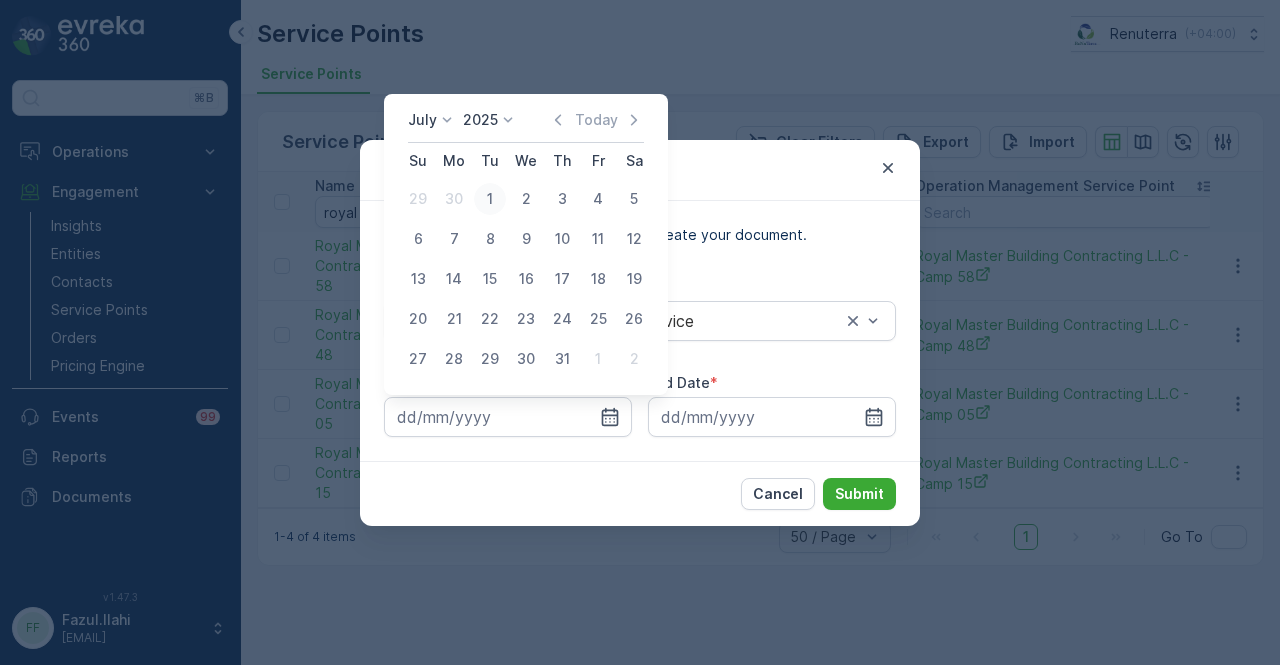 click on "1" at bounding box center (490, 199) 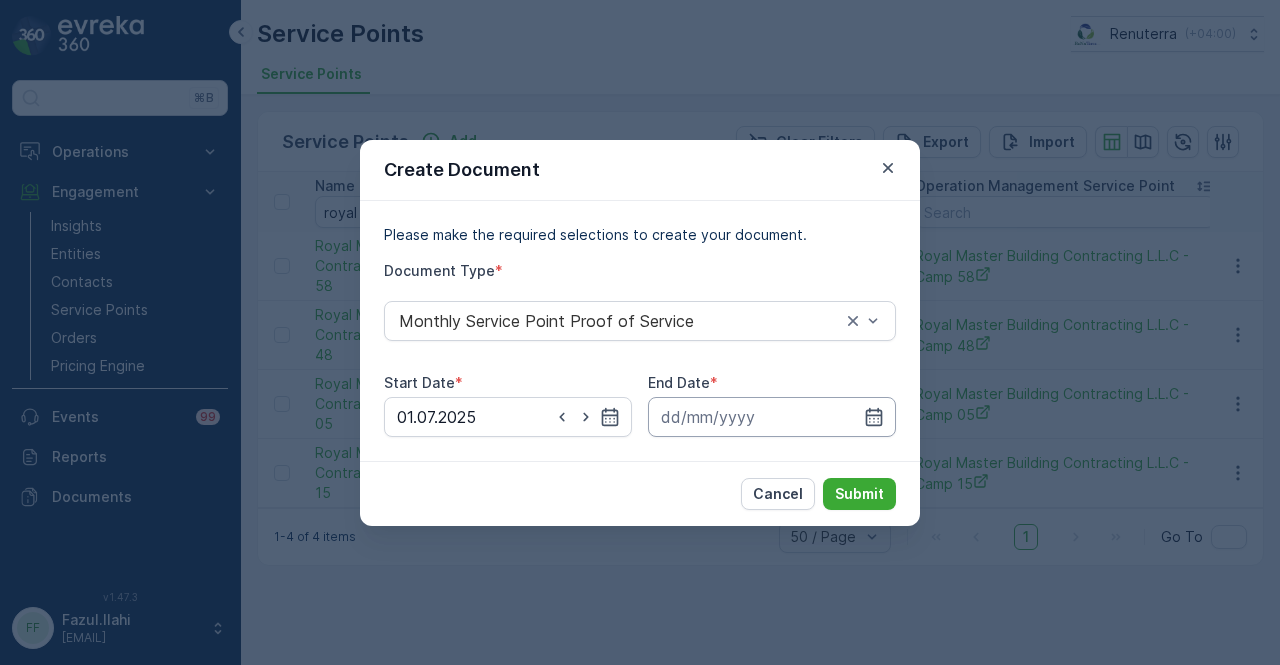 click at bounding box center (772, 417) 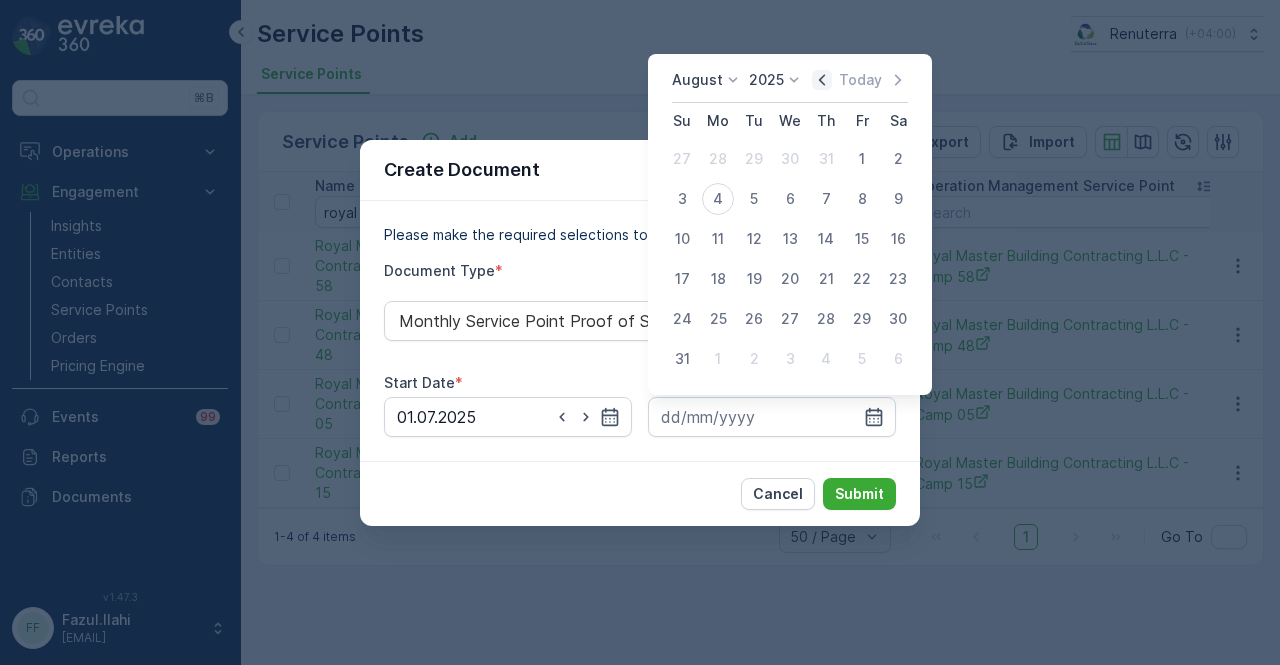 click 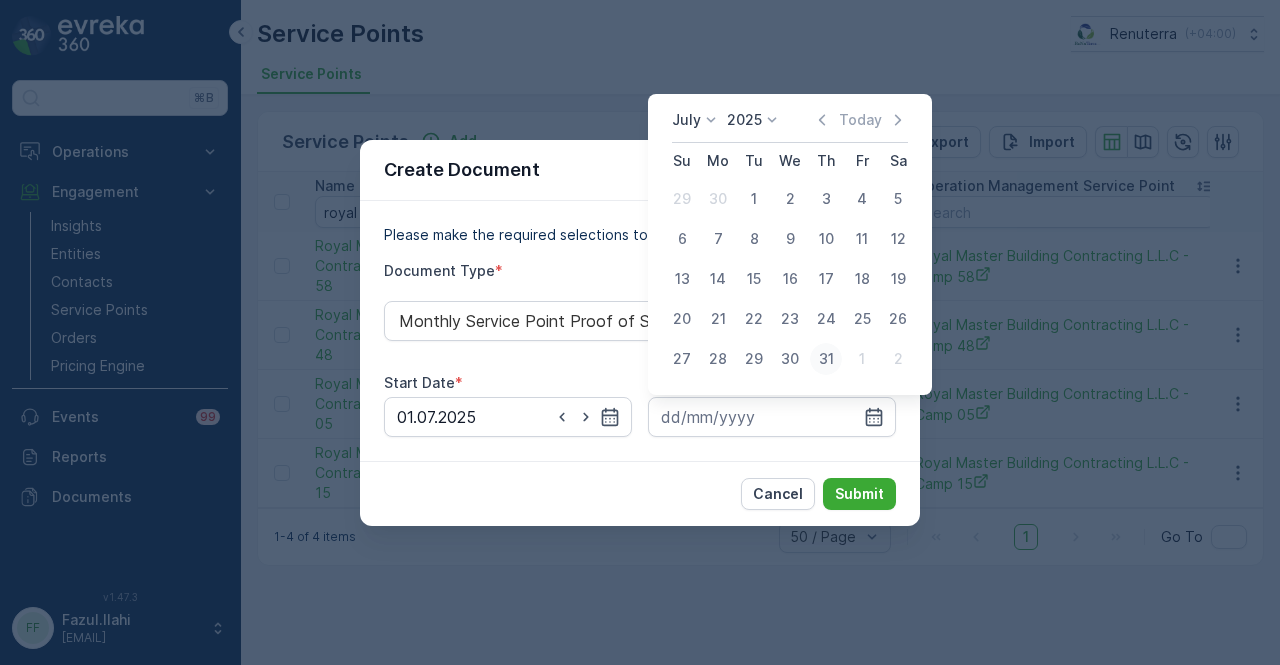 click on "31" at bounding box center [826, 359] 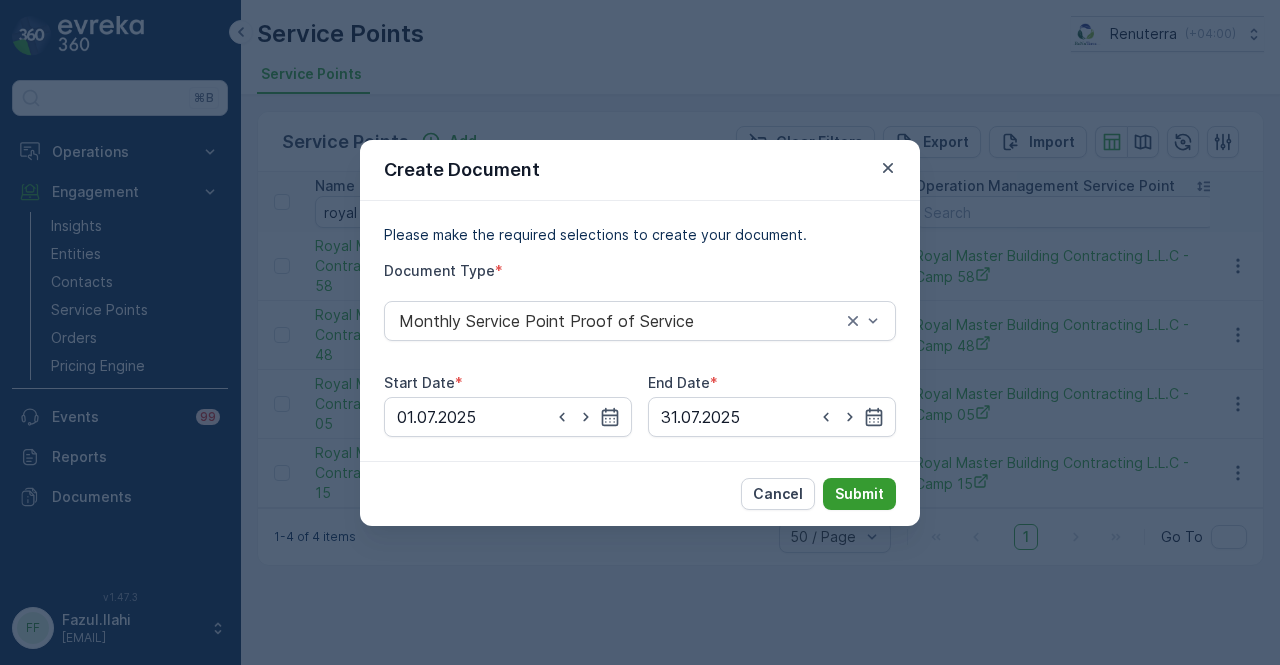 click on "Submit" at bounding box center [859, 494] 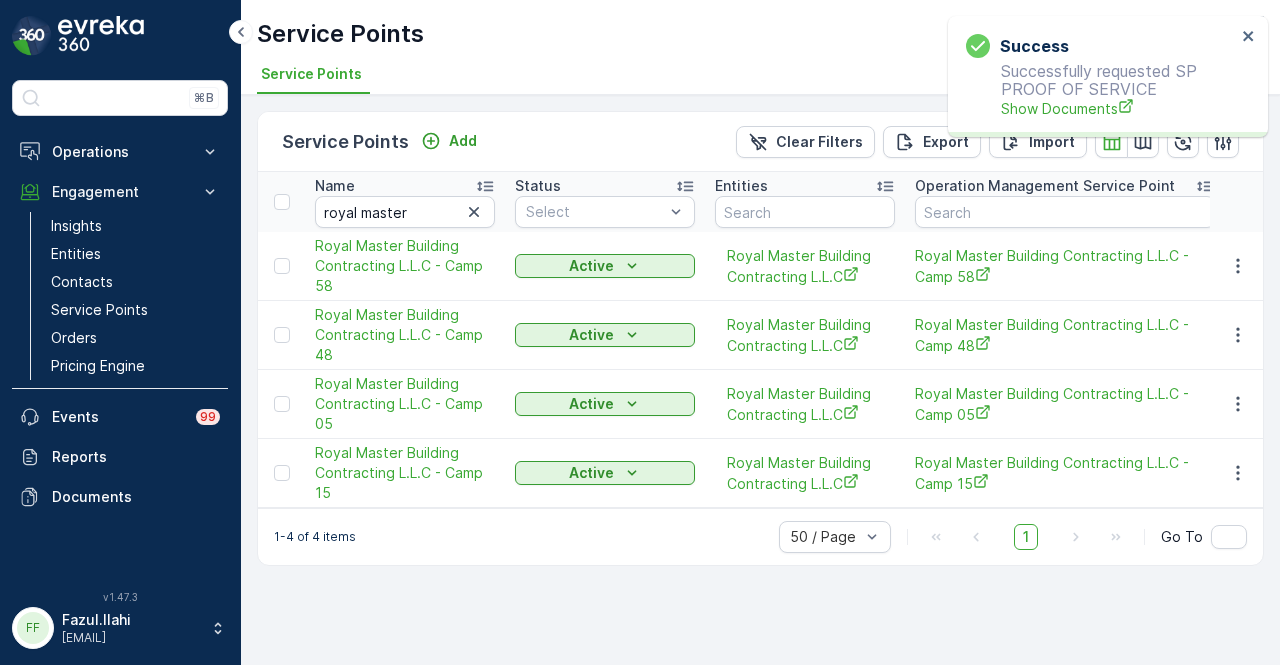 click on "Successfully requested SP PROOF OF SERVICE   Show Documents" at bounding box center [1101, 90] 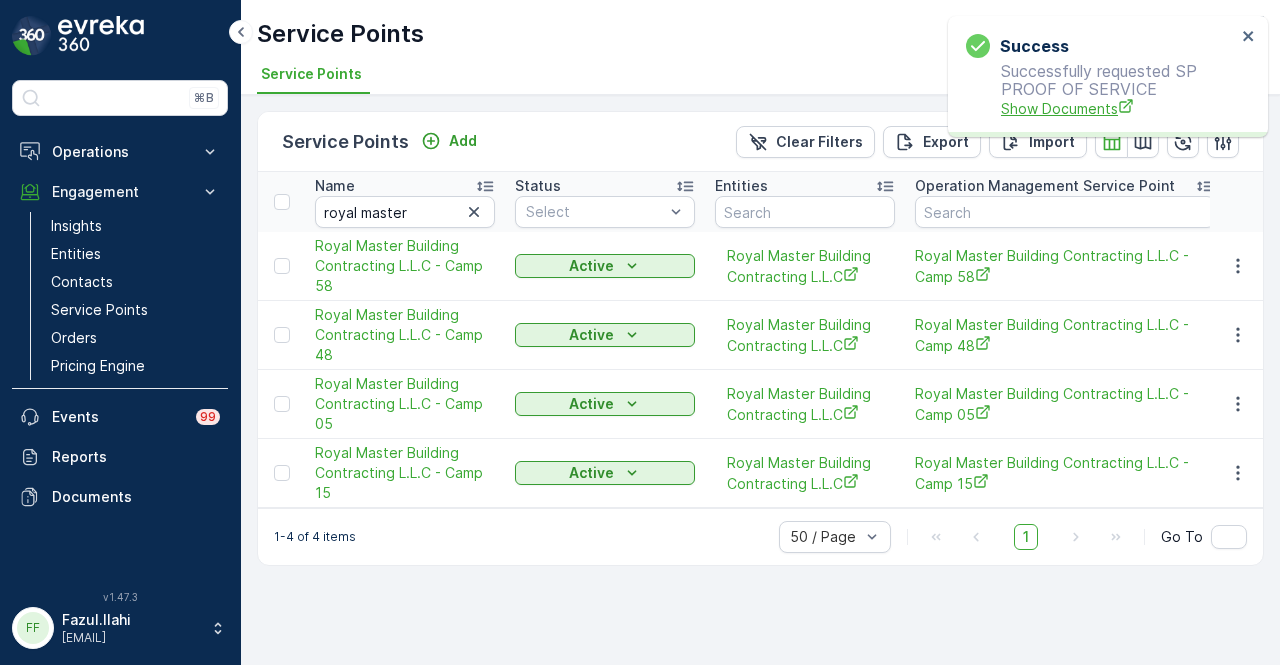 click on "Show Documents" at bounding box center (1118, 108) 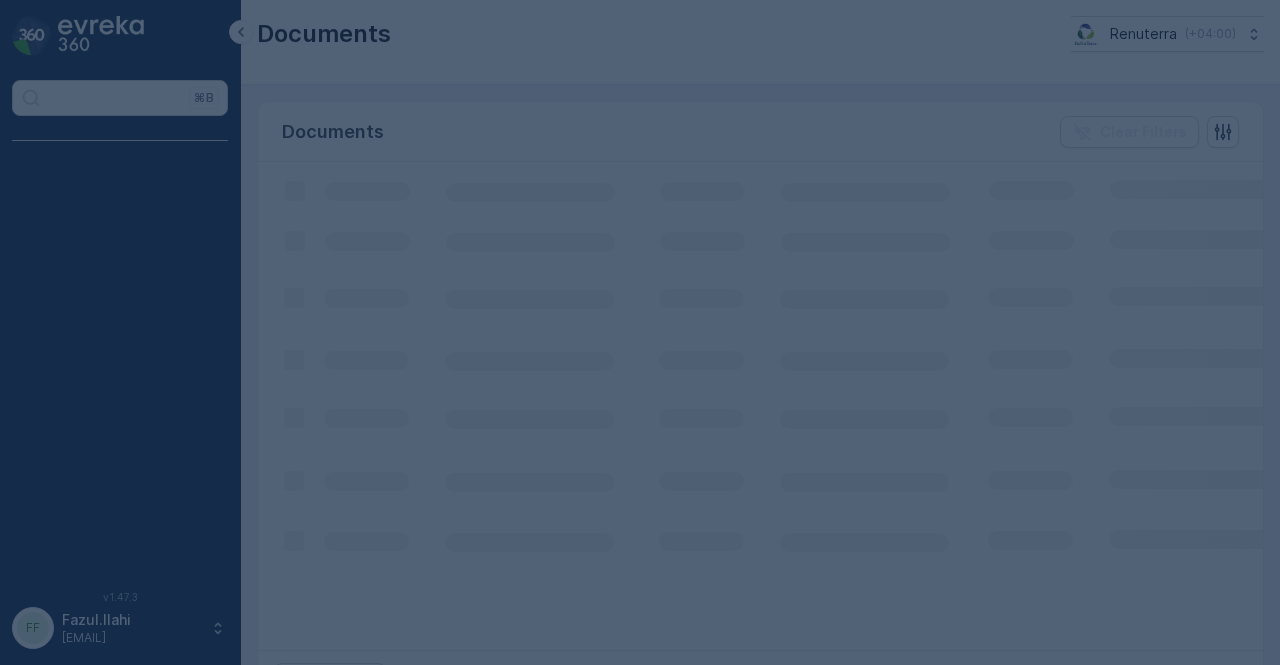 scroll, scrollTop: 0, scrollLeft: 0, axis: both 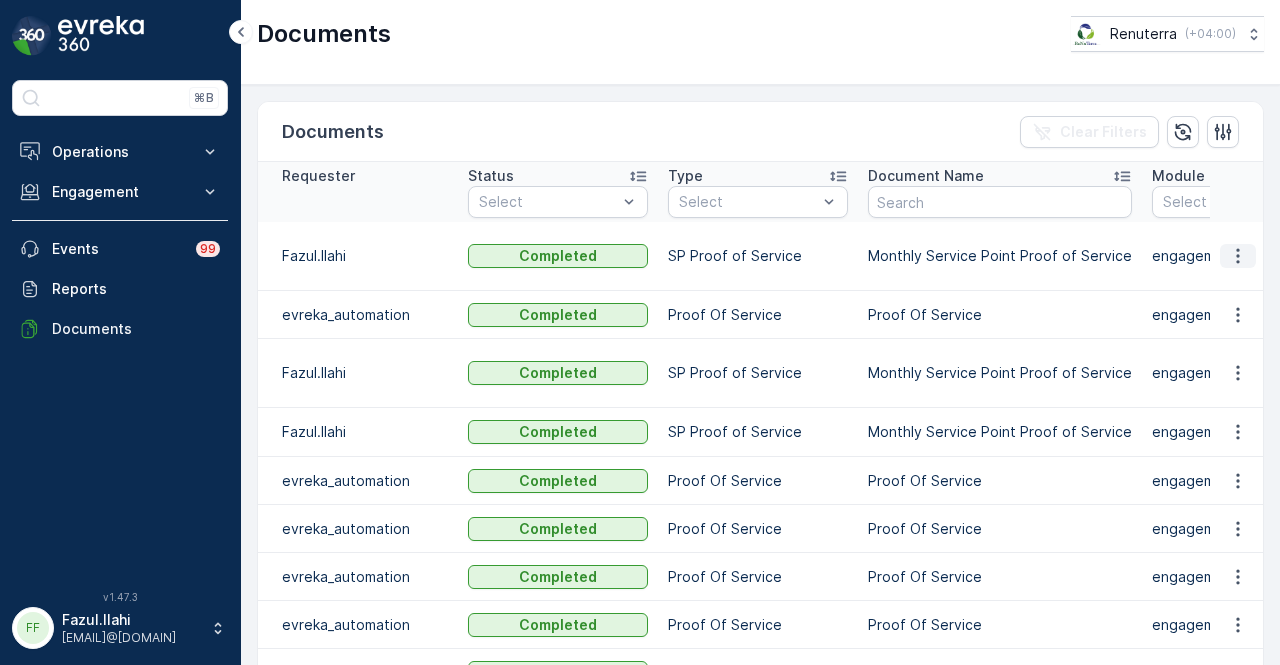 click 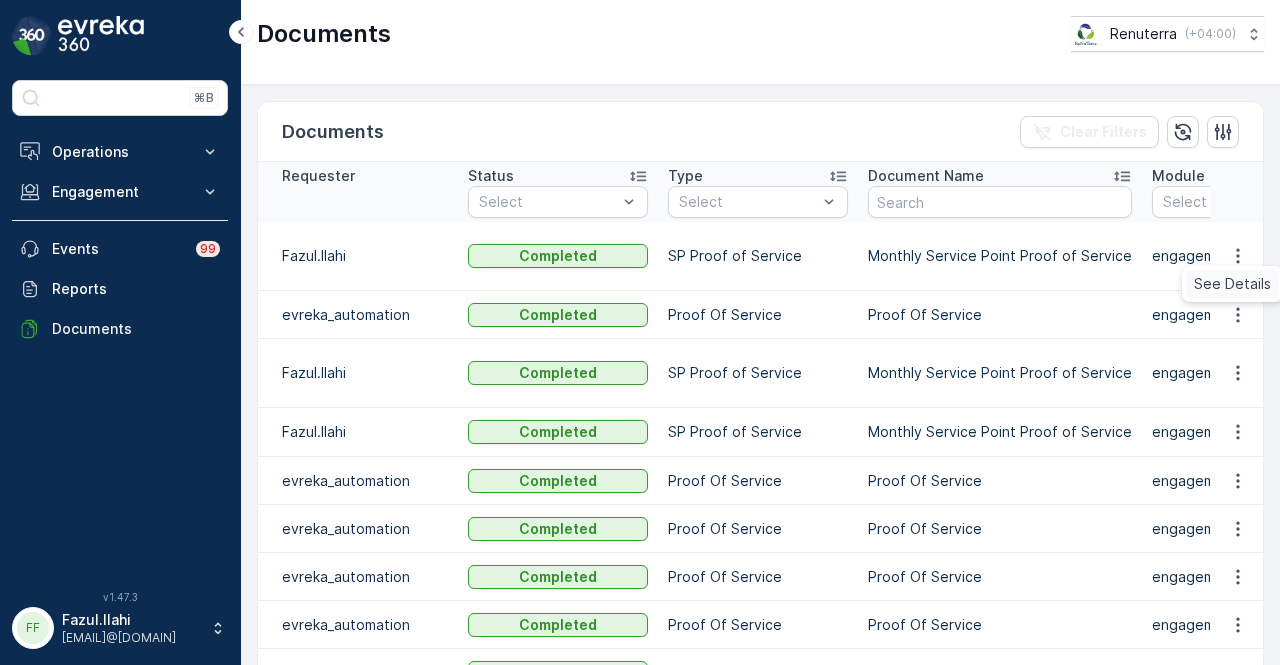 click on "See Details" at bounding box center [1232, 284] 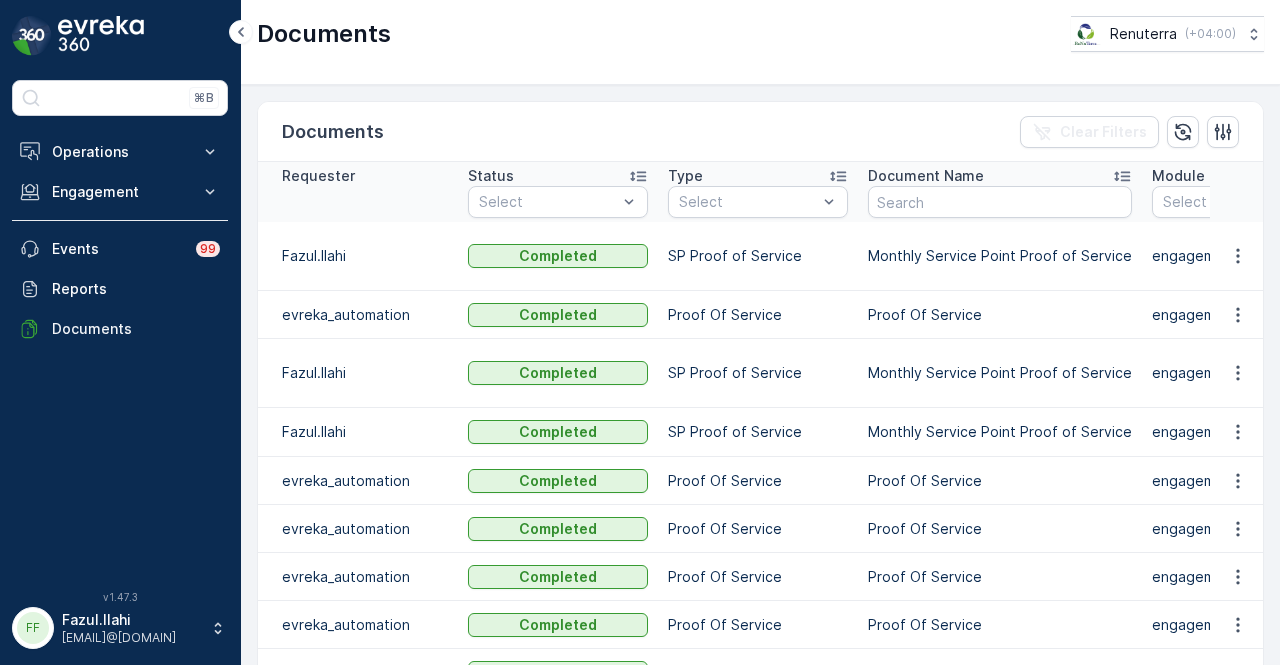 click on "Documents Clear Filters" at bounding box center (760, 132) 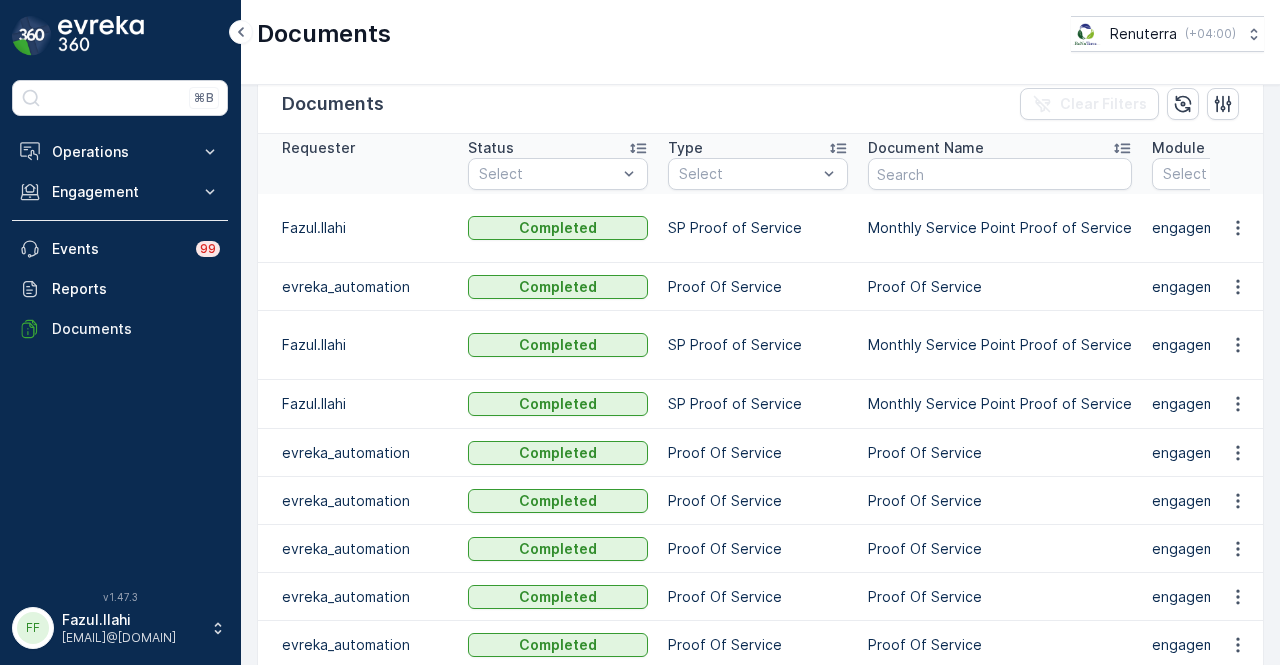 scroll, scrollTop: 0, scrollLeft: 0, axis: both 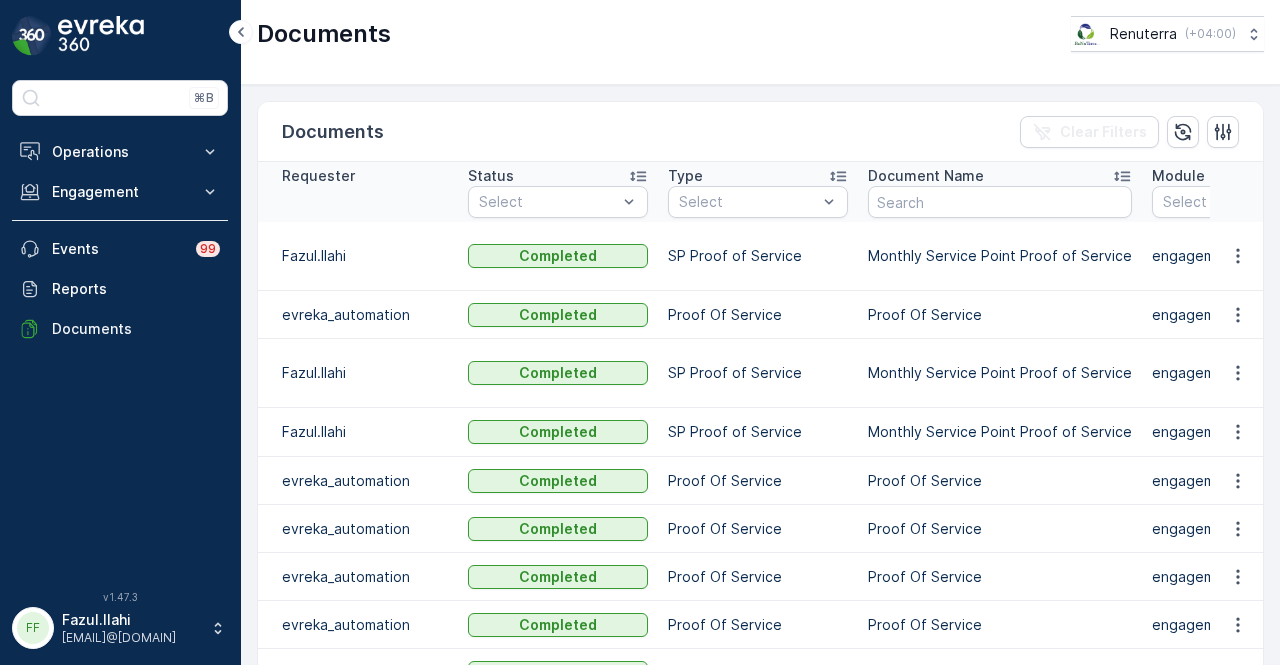 click on "Documents Clear Filters Requester Status Select Type Select Document Name Module Select Source Select Object Requested At - [FIRST].[LAST] Completed SP Proof of Service Monthly Service Point Proof of Service engagement ServicePoint Royal Master Building Contracting L.L.C - Camp [NUMBER] [DATE] [TIME] evreka_automation Completed Proof Of Service Proof Of Service engagement Order Order #[NUMBER] [DATE] [TIME] [FIRST].[LAST] Completed SP Proof of Service Monthly Service Point Proof of Service engagement ServicePoint American Hospital Jumeirah Clinic Galleria Mall [DATE] [TIME] [FIRST].[LAST] Completed SP Proof of Service Monthly Service Point Proof of Service engagement ServicePoint American Hospital Dubai Hills [DATE] [TIME] evreka_automation Completed Proof Of Service Proof Of Service engagement Order Order #[NUMBER] [DATE] [TIME] evreka_automation Completed Proof Of Service Proof Of Service engagement Order Order #[NUMBER] [DATE] [TIME] evreka_automation Completed Proof Of Service Proof Of Service engagement Order" at bounding box center (760, 375) 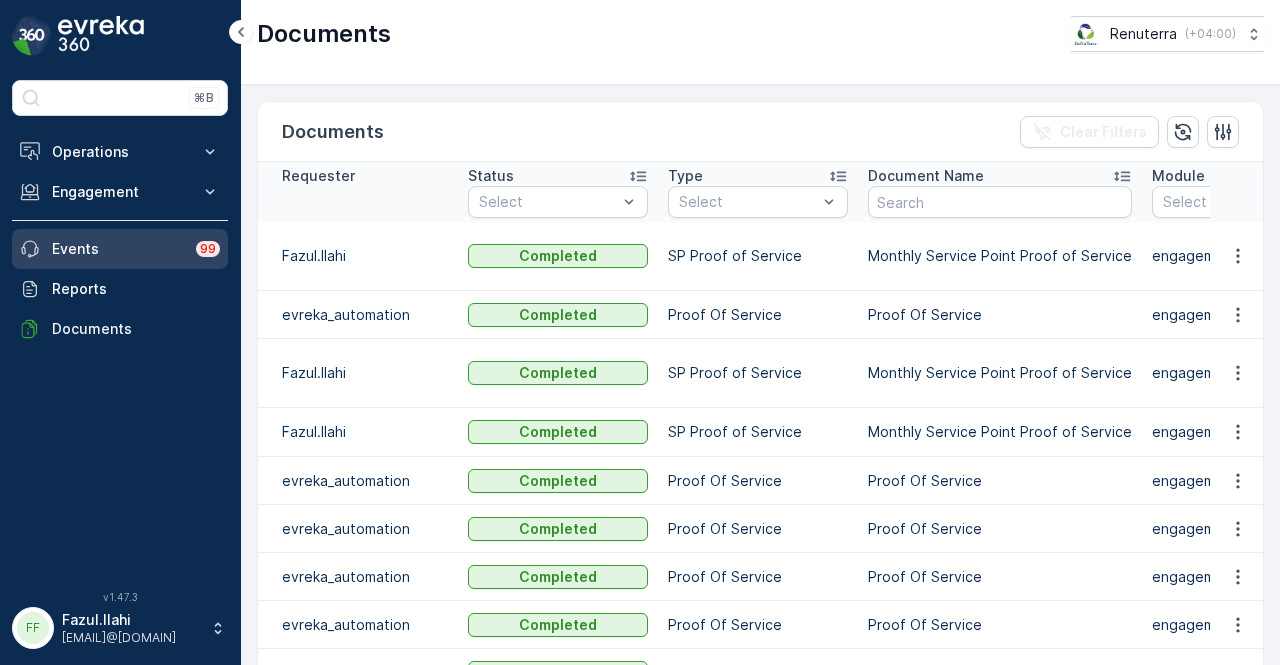 click on "Events" at bounding box center [118, 249] 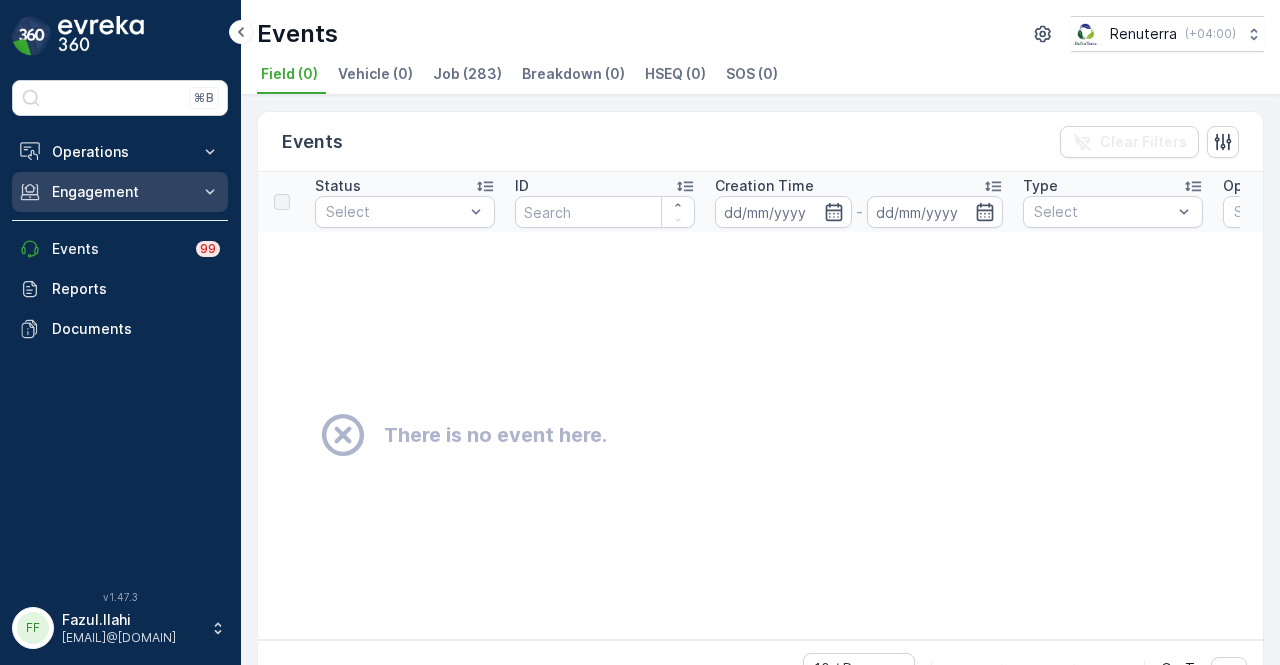 click on "Engagement" at bounding box center [120, 192] 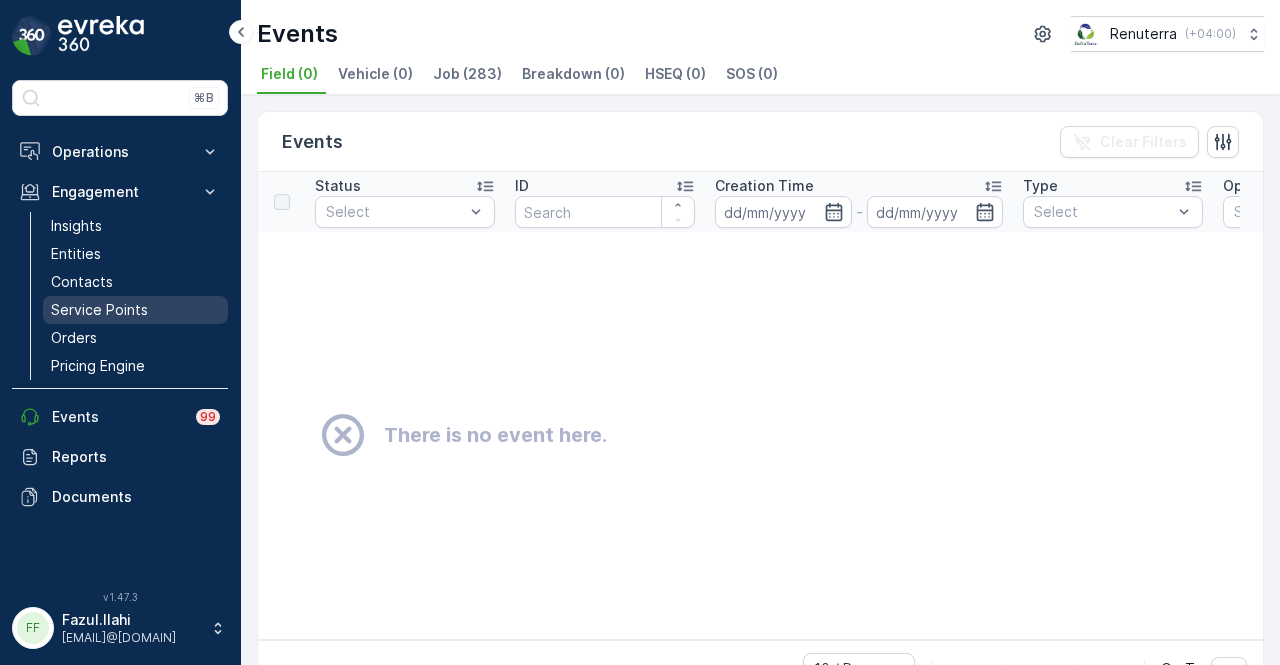 click on "Service Points" at bounding box center (135, 310) 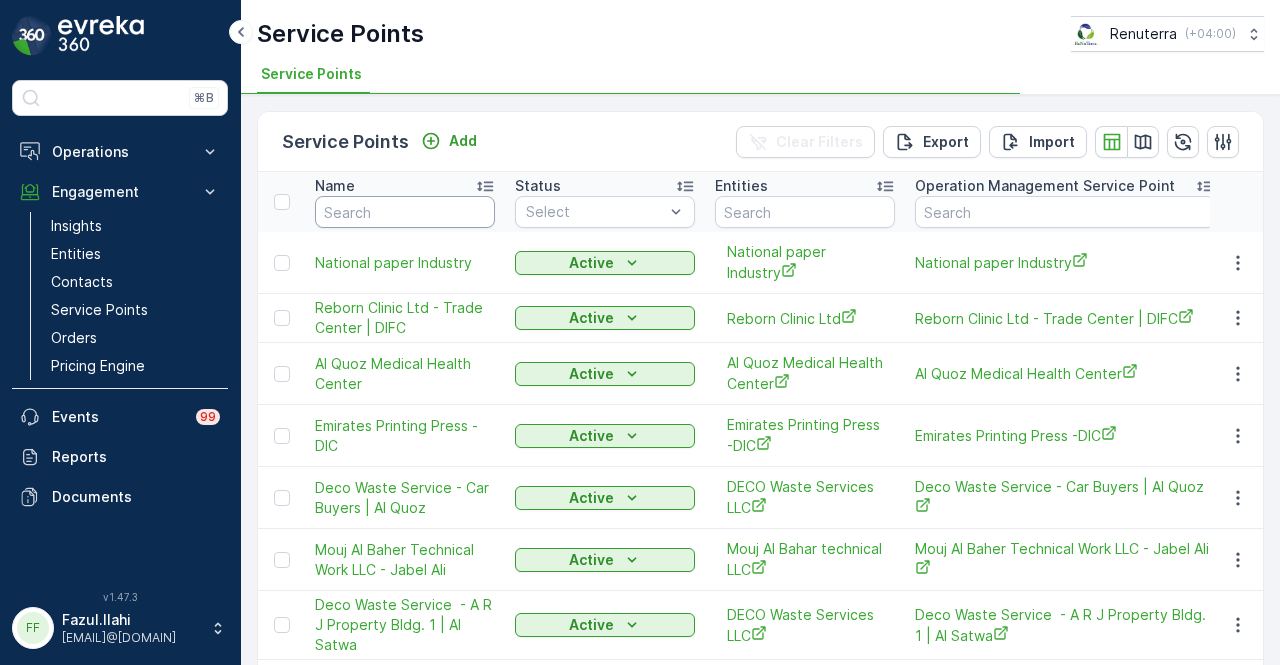 click at bounding box center [405, 212] 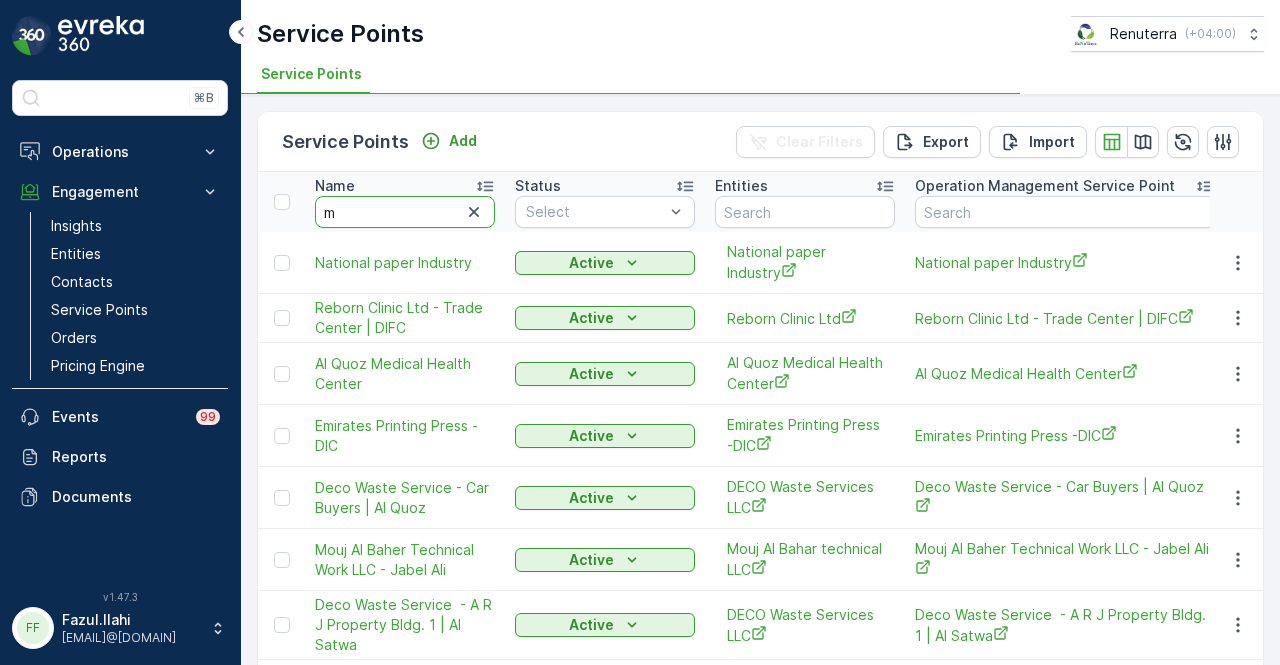 type on "m" 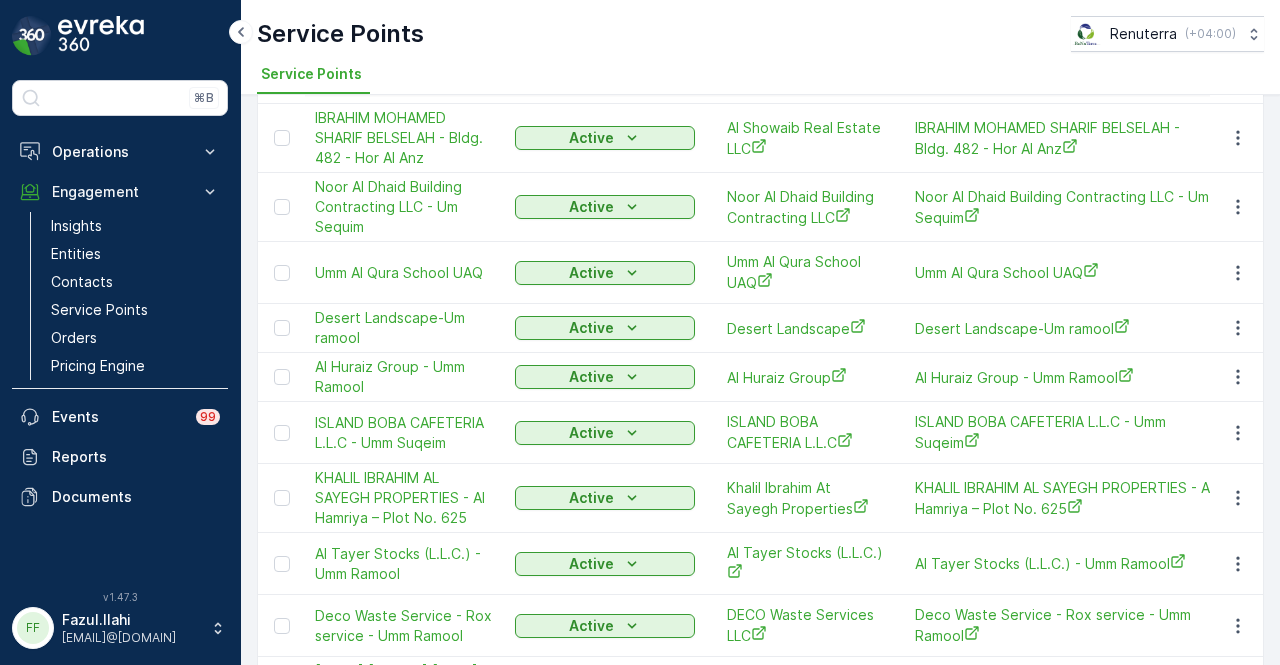 scroll, scrollTop: 10, scrollLeft: 0, axis: vertical 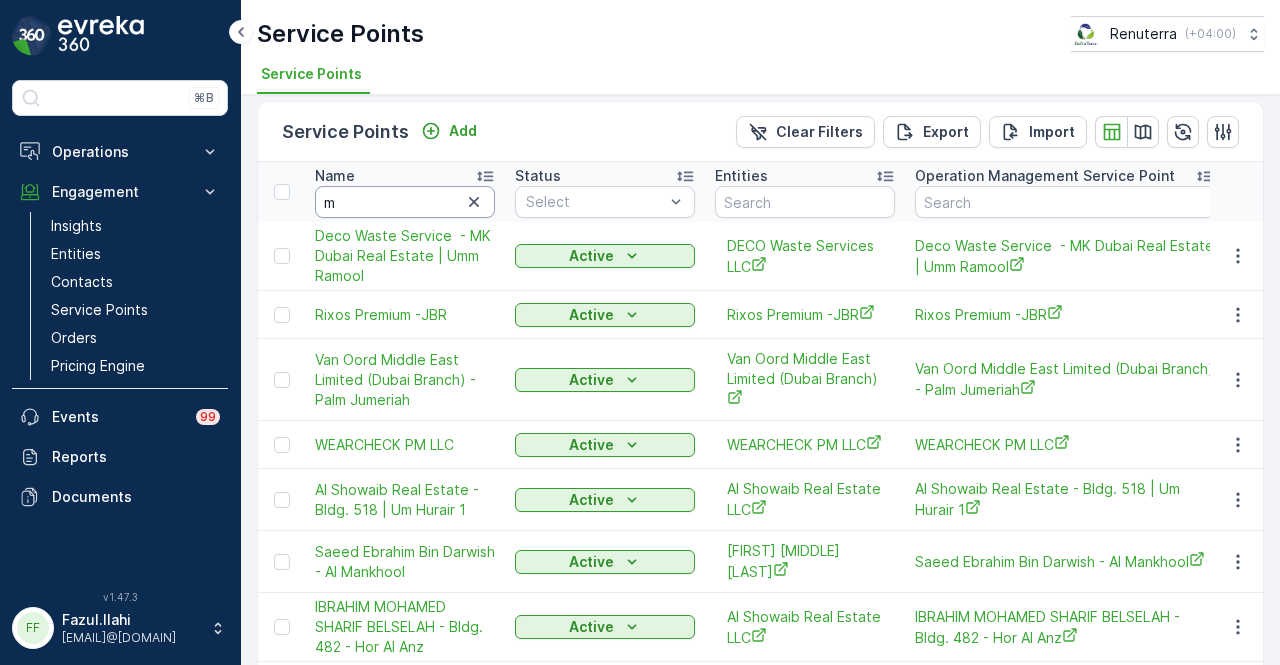 click on "m" at bounding box center (405, 202) 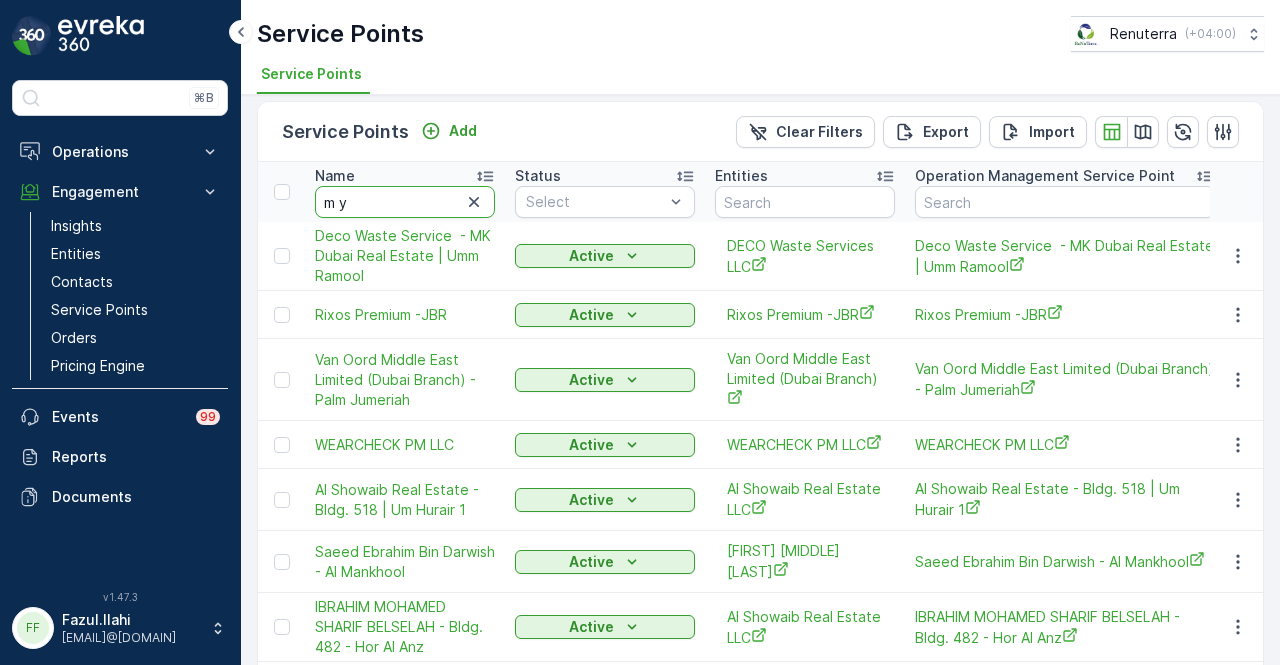 type on "[FIRST] [MIDDLE] [LAST]" 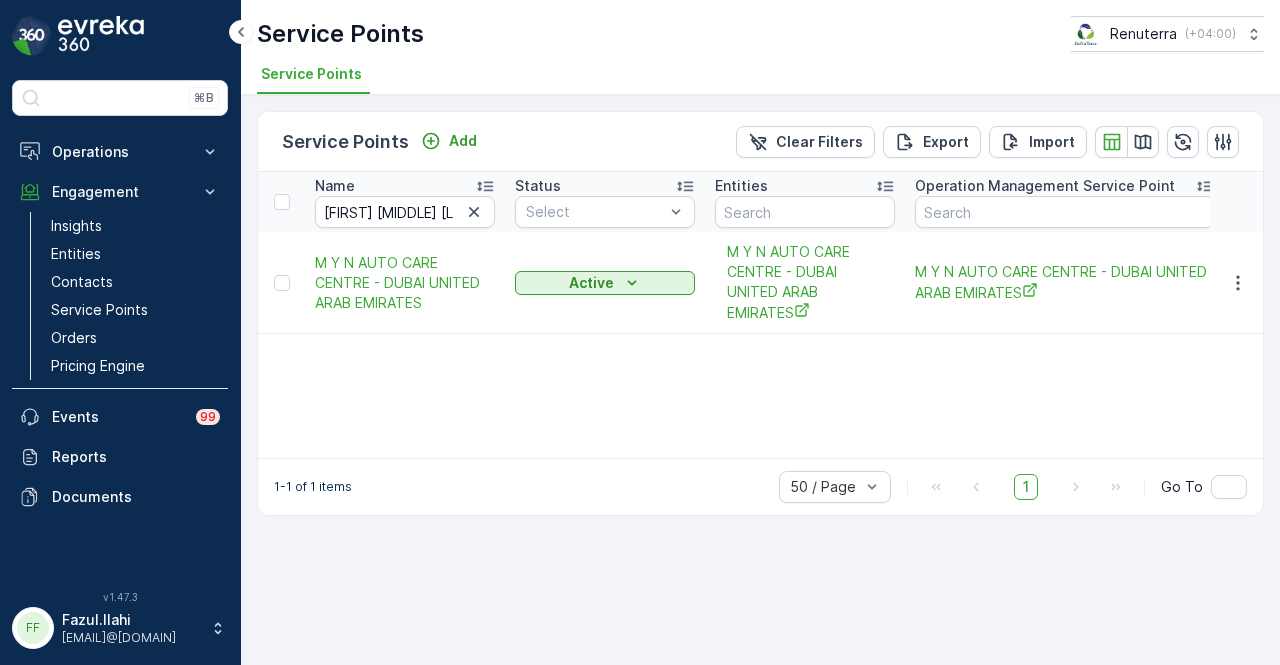 scroll, scrollTop: 0, scrollLeft: 0, axis: both 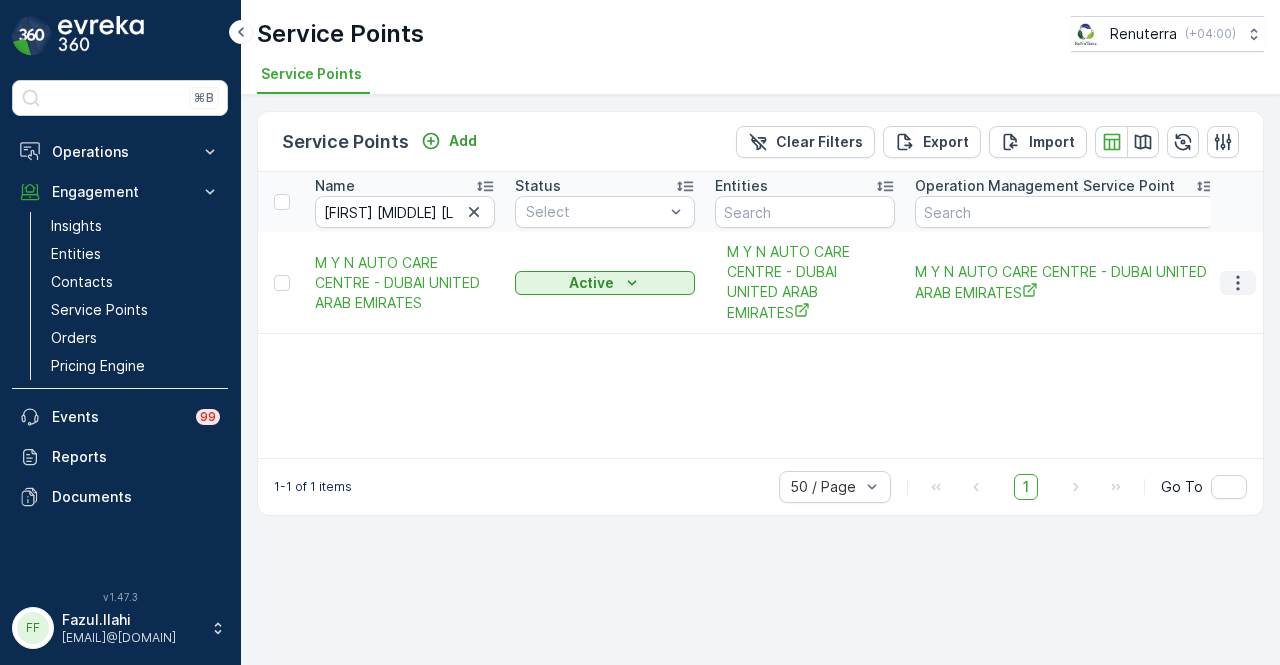 click 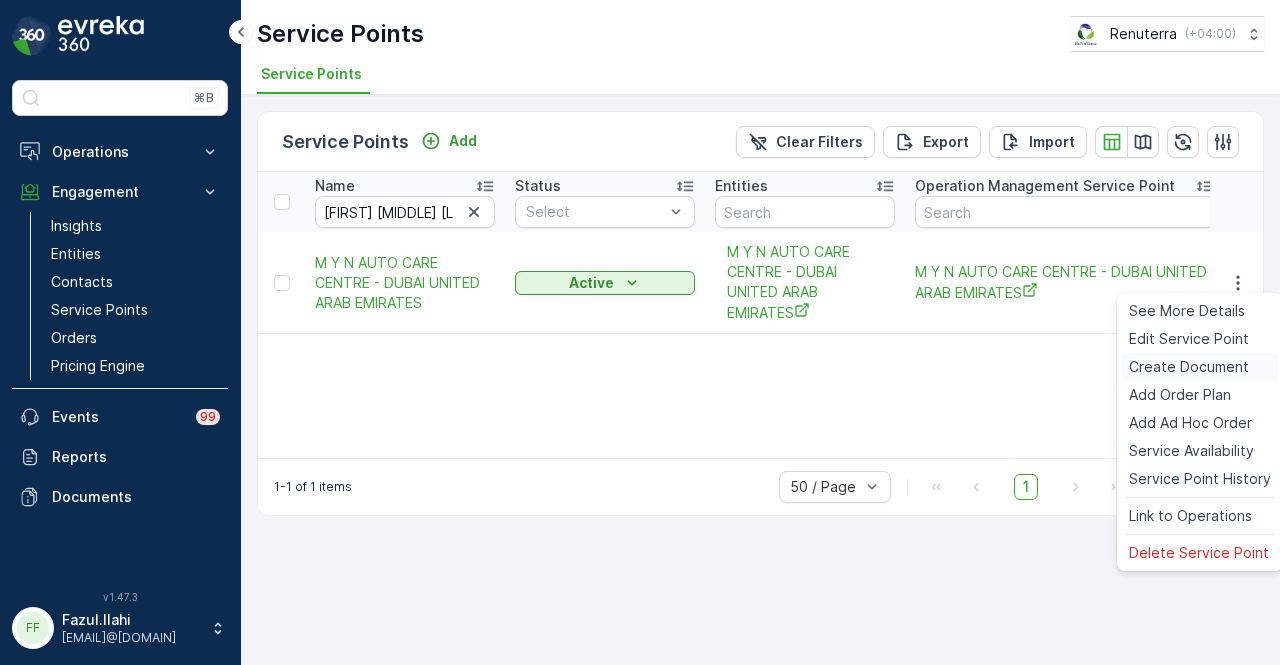 click on "Create Document" at bounding box center [1189, 367] 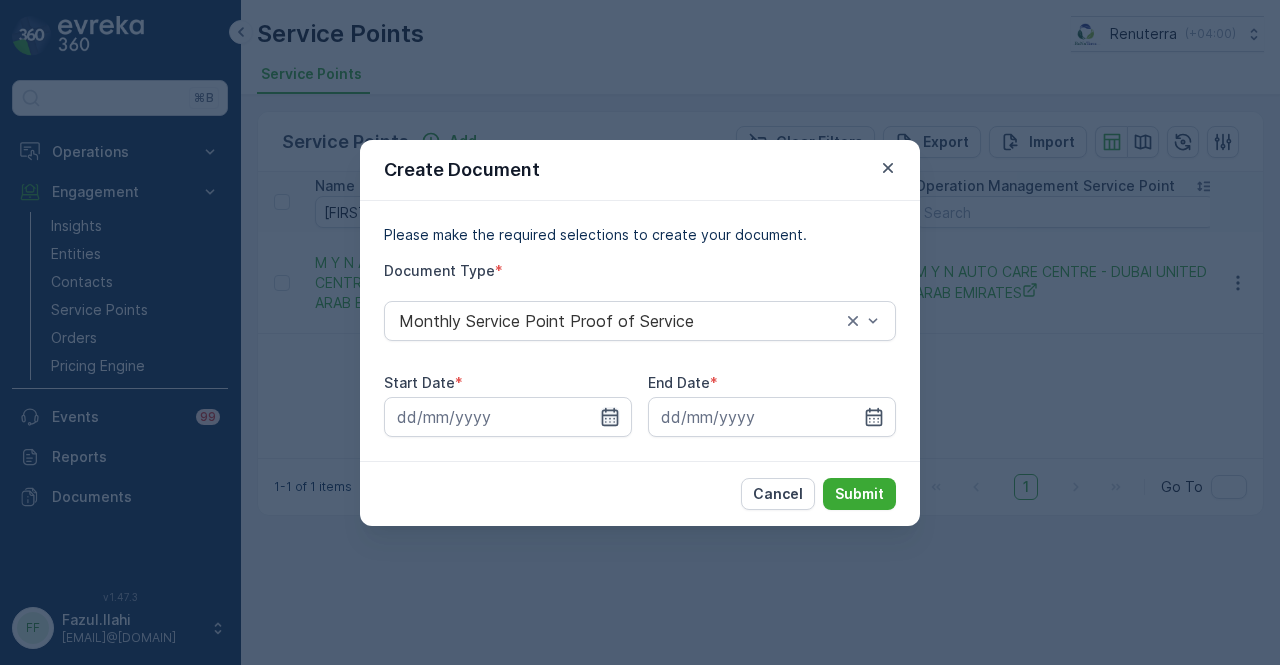 click 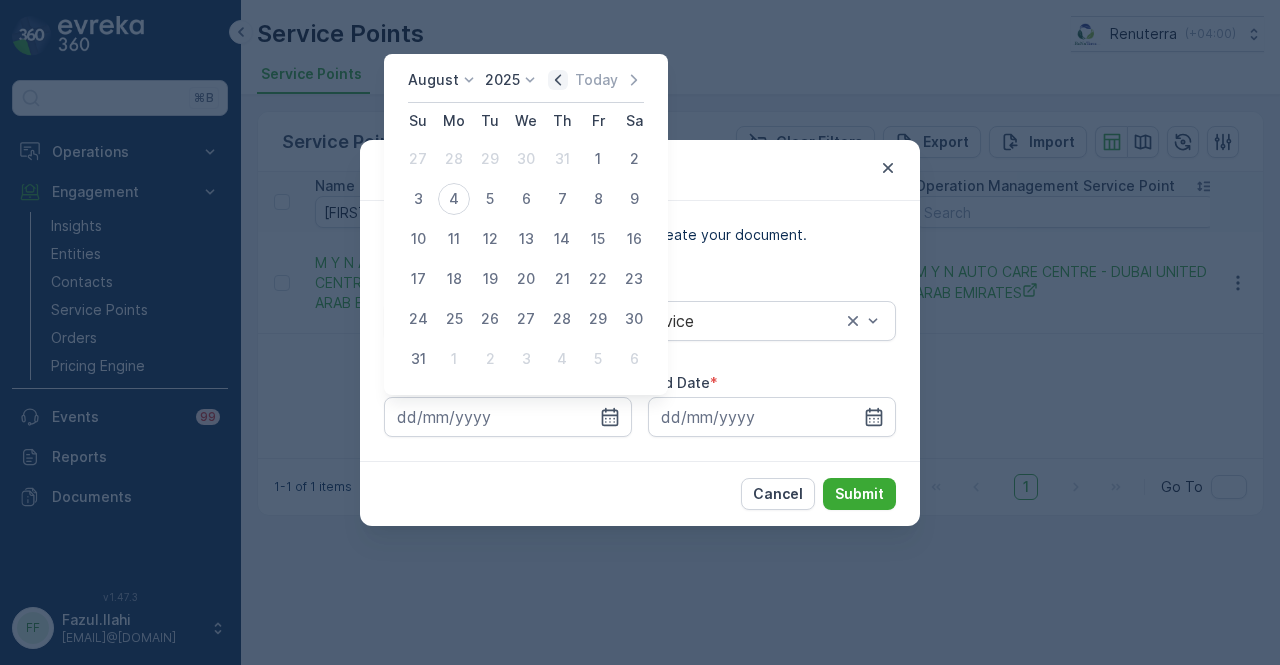 click 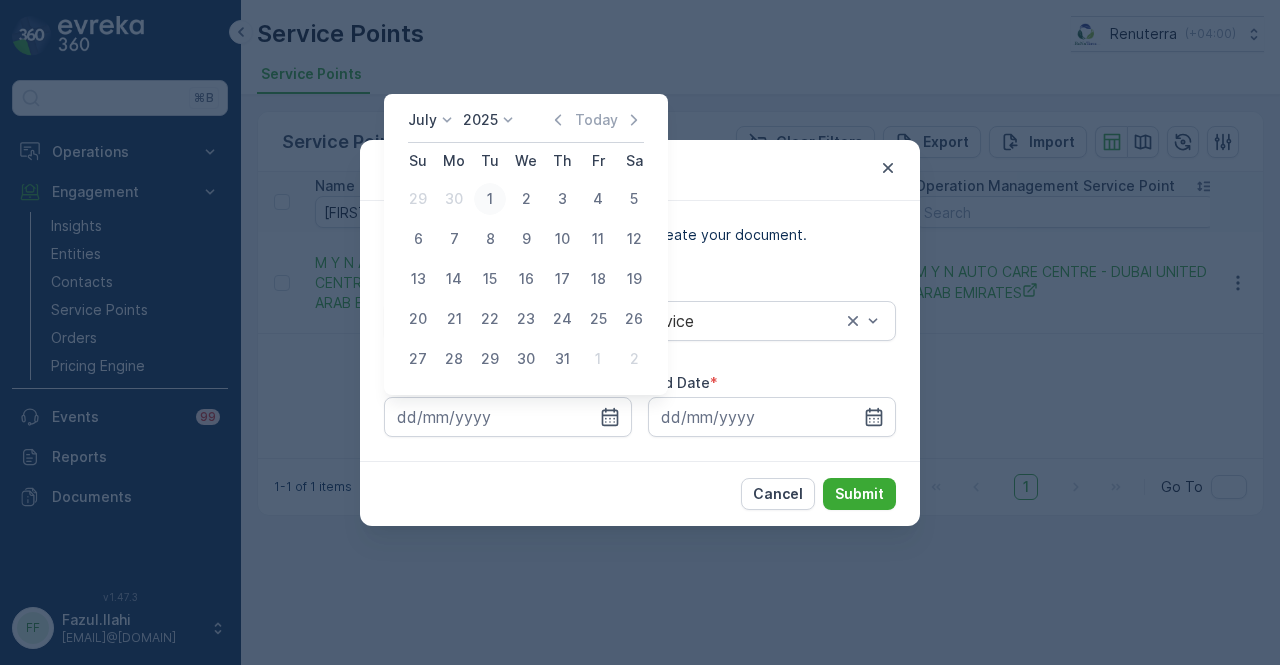 click on "1" at bounding box center [490, 199] 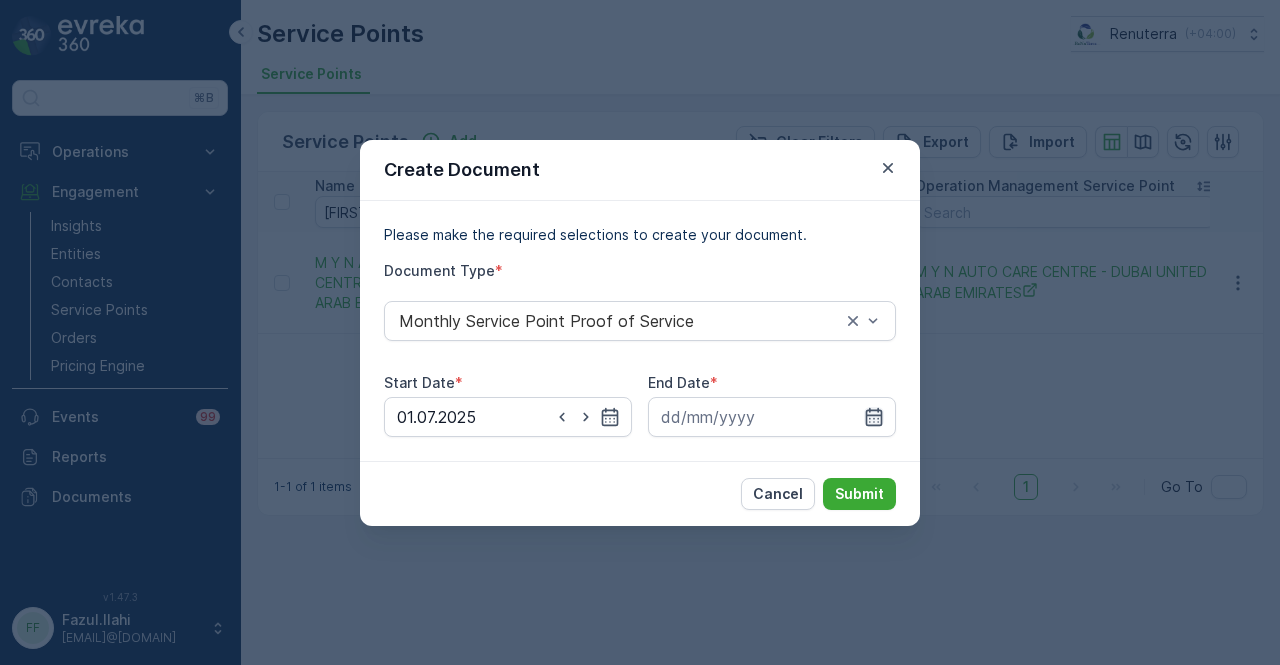click 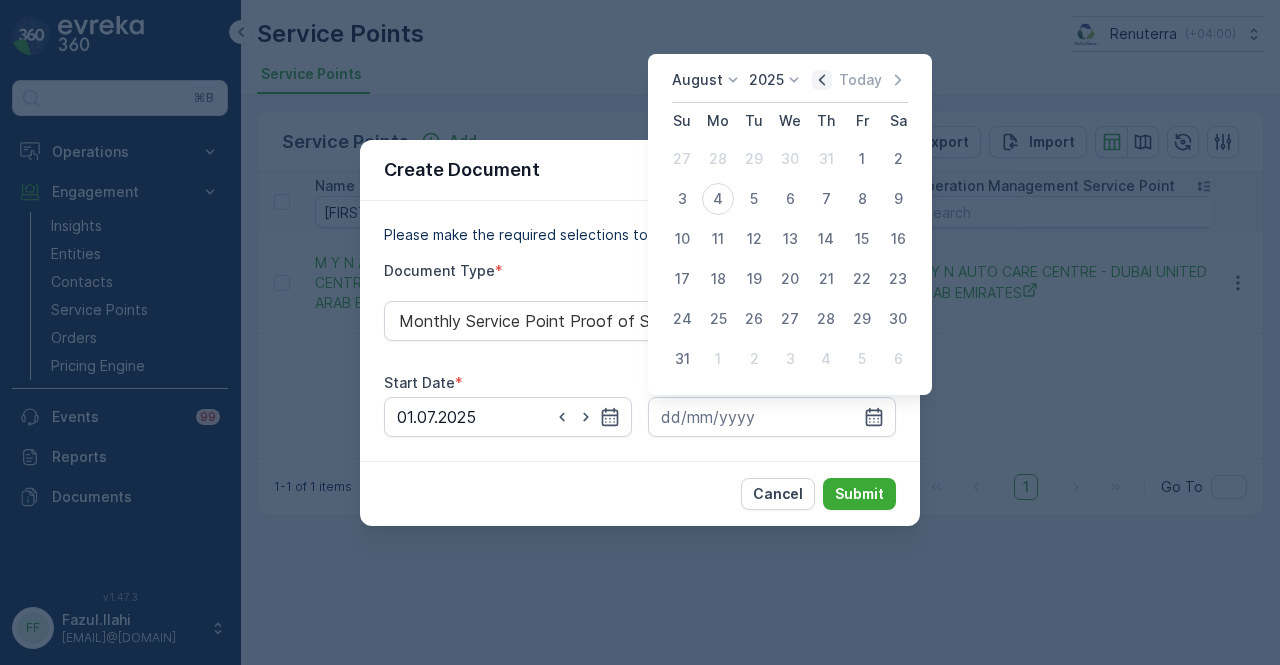 click 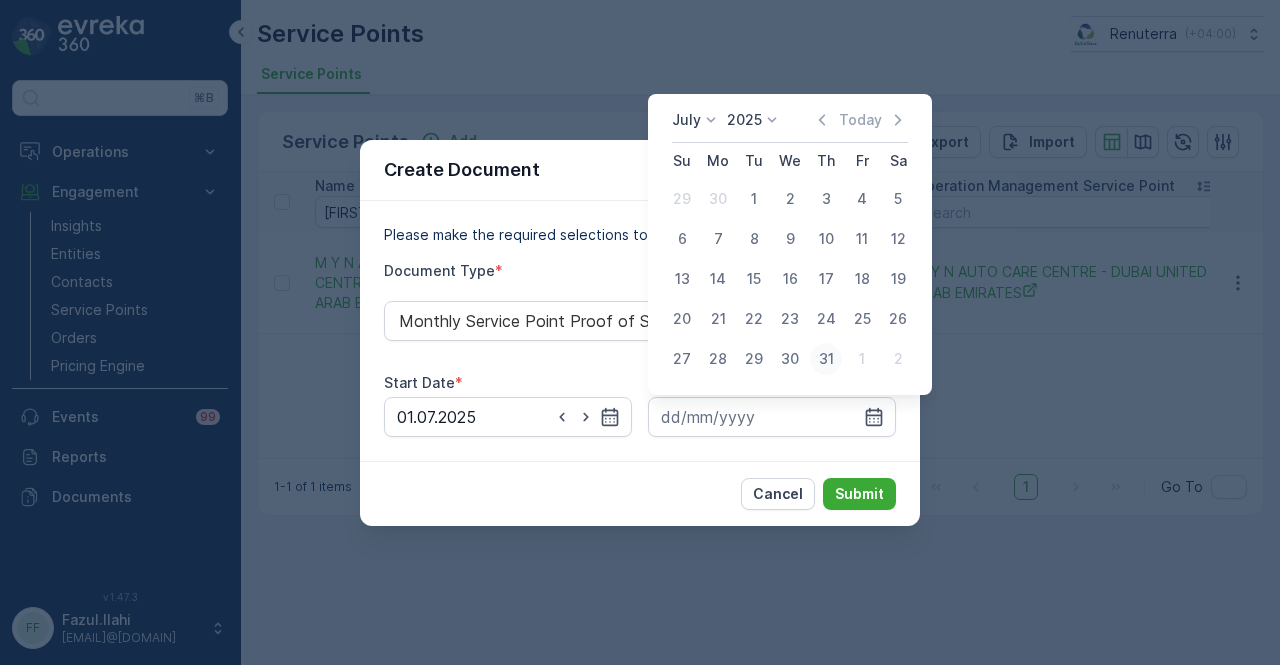 click on "31" at bounding box center (826, 359) 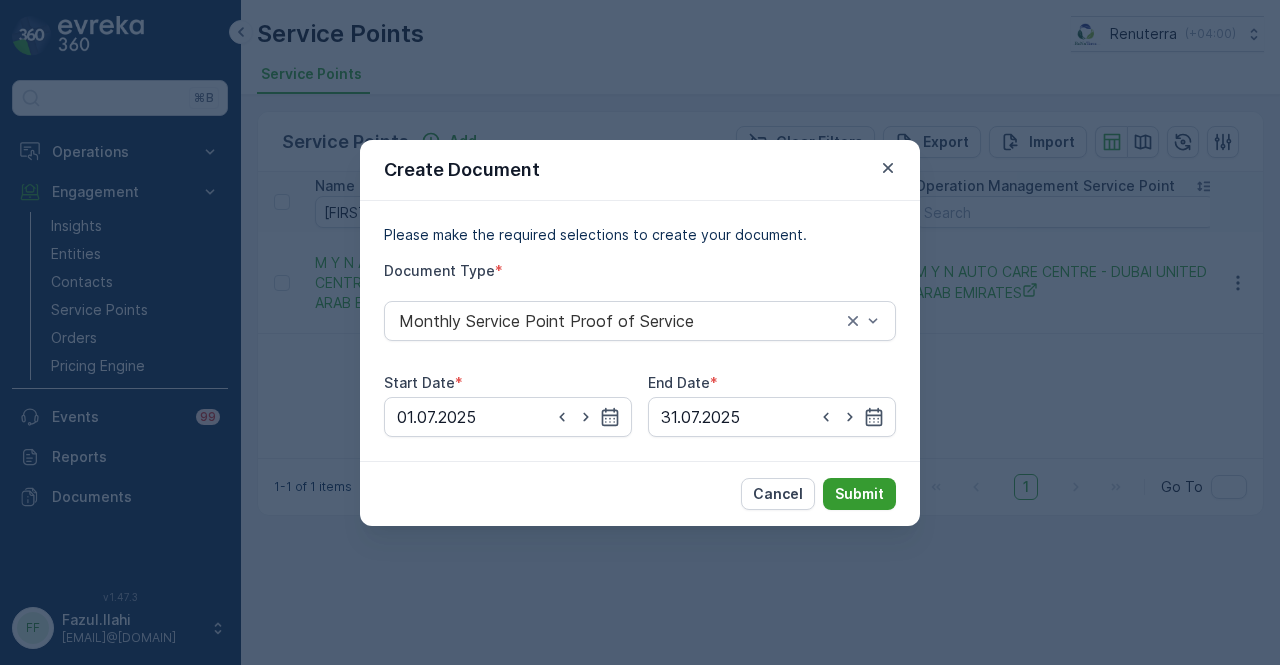 click on "Submit" at bounding box center [859, 494] 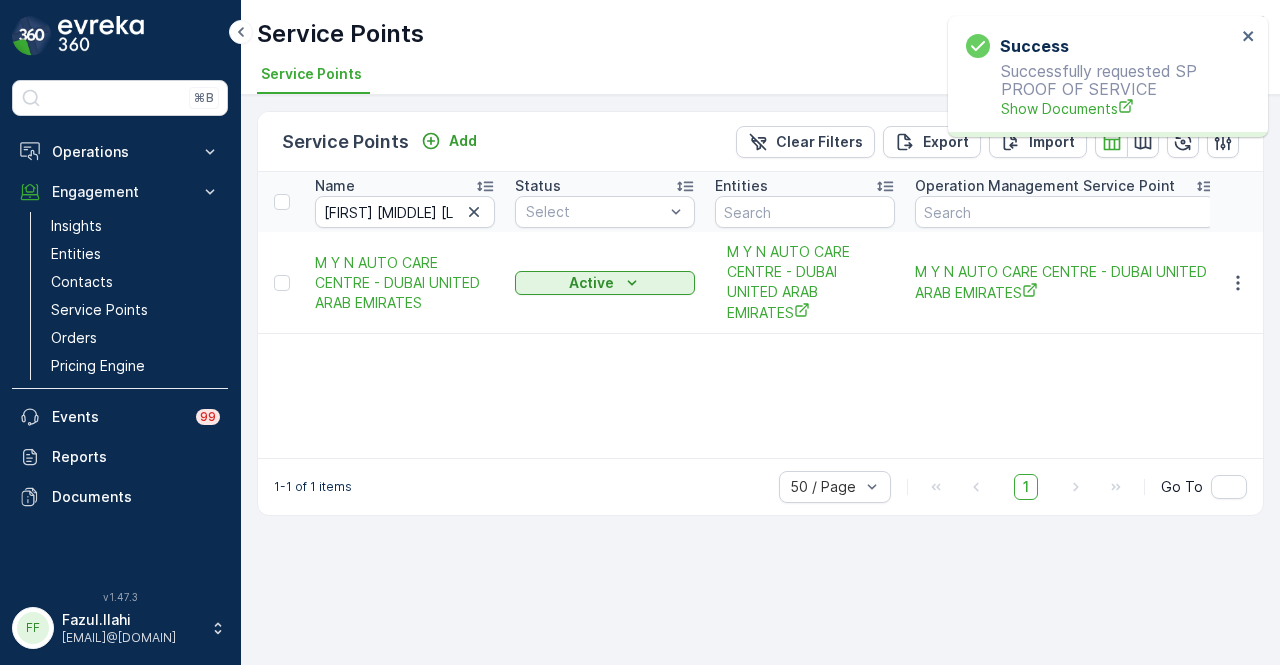 click on "Name [FIRST] [MIDDLE] [LAST] Status Select Entities Operation Management Service Point Address Order Settings Select Dynamics SP ID Trade License Number VAT Number Creation Time - Last Update Time - [FIRST] [MIDDLE] [LAST] AUTO CARE CENTRE - DUBAI UNITED ARAB EMIRATES Active [FIRST] [MIDDLE] [LAST] - DUBAI UNITED ARAB EMIRATES [FIRST] [MIDDLE] [LAST] - DUBAI UNITED ARAB EMIRATES All Types Selected - - - [DATE] [TIME] [DATE] [TIME]" at bounding box center (760, 315) 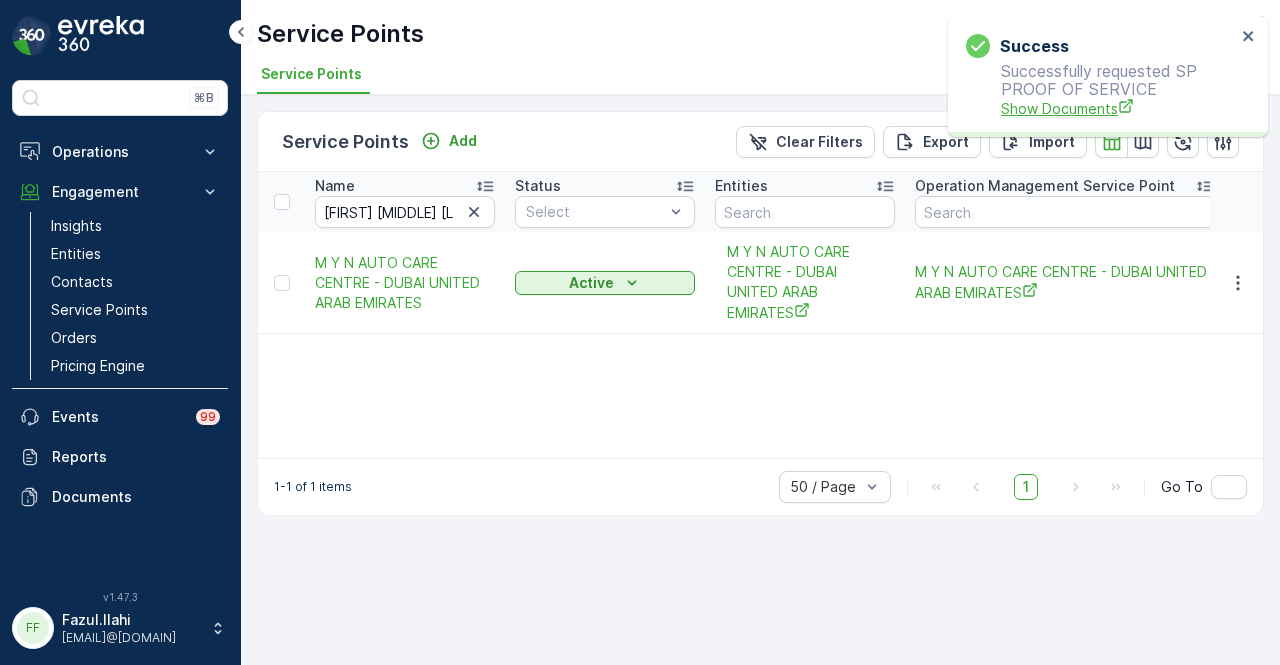 click on "Show Documents" at bounding box center (1118, 108) 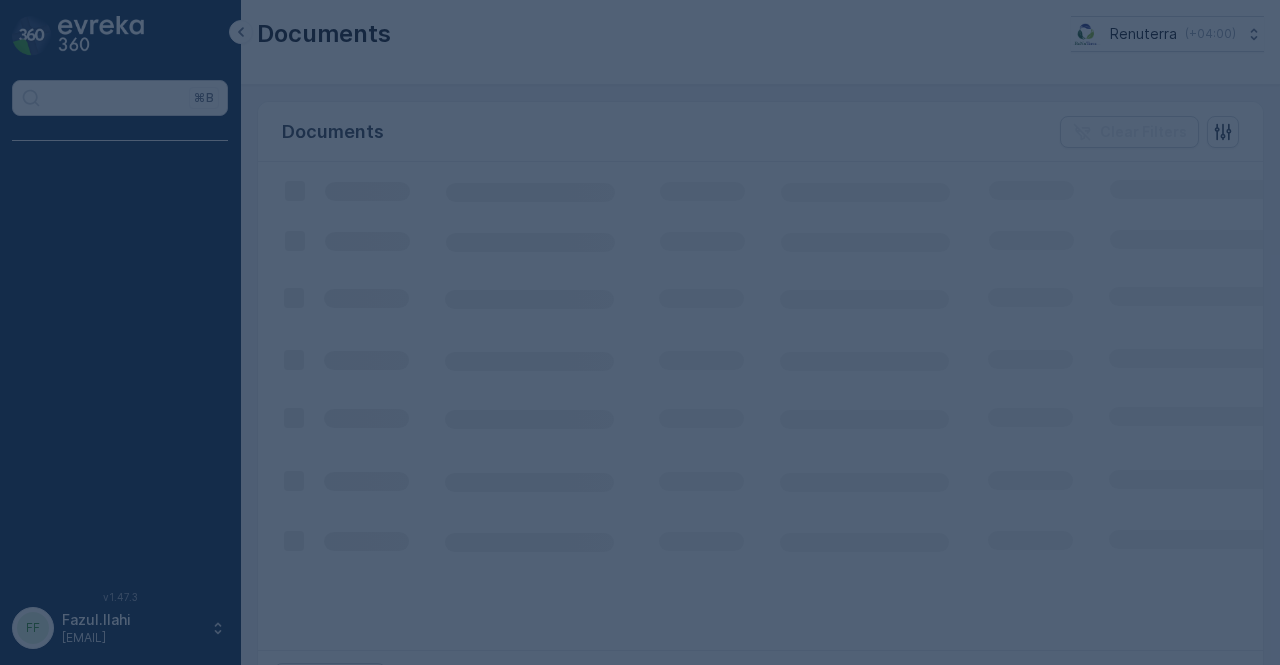 scroll, scrollTop: 0, scrollLeft: 0, axis: both 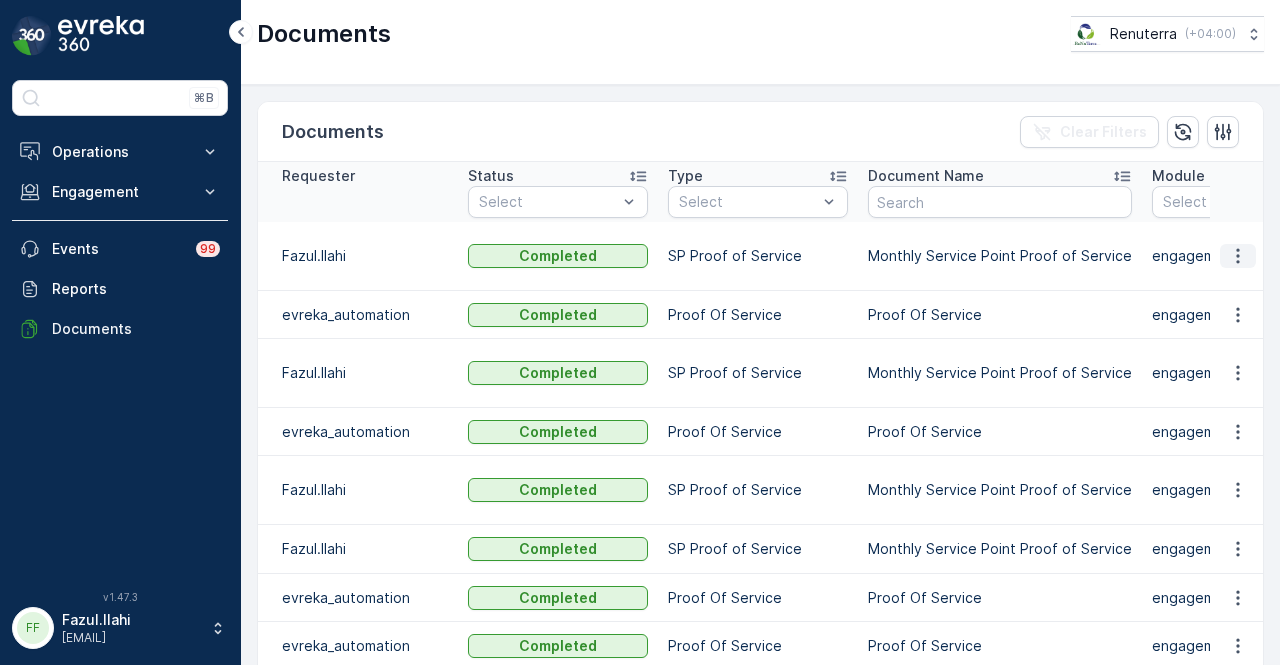 click 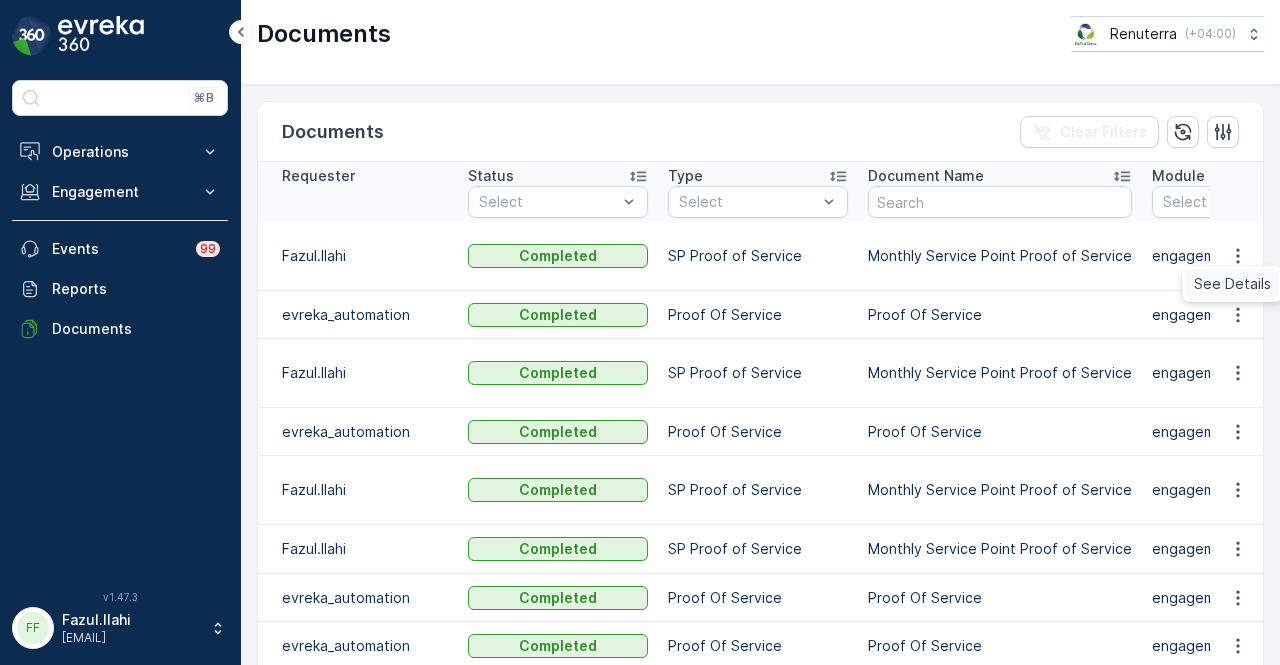 click on "See Details" at bounding box center (1232, 284) 